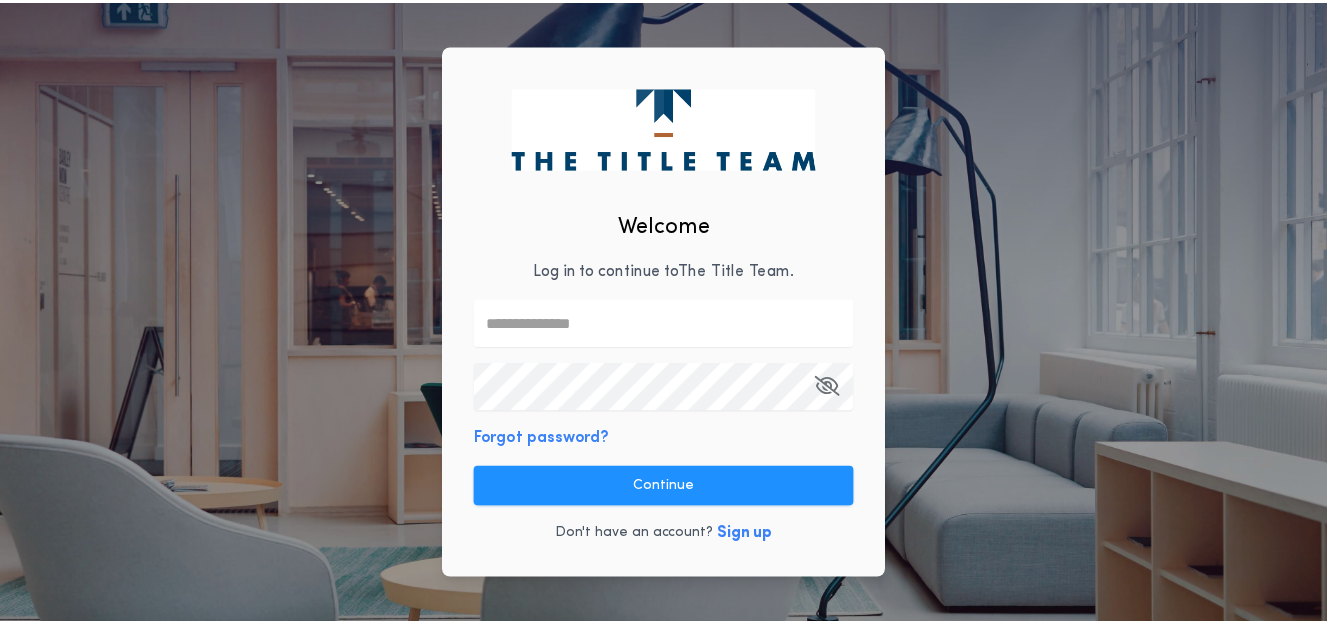 scroll, scrollTop: 0, scrollLeft: 0, axis: both 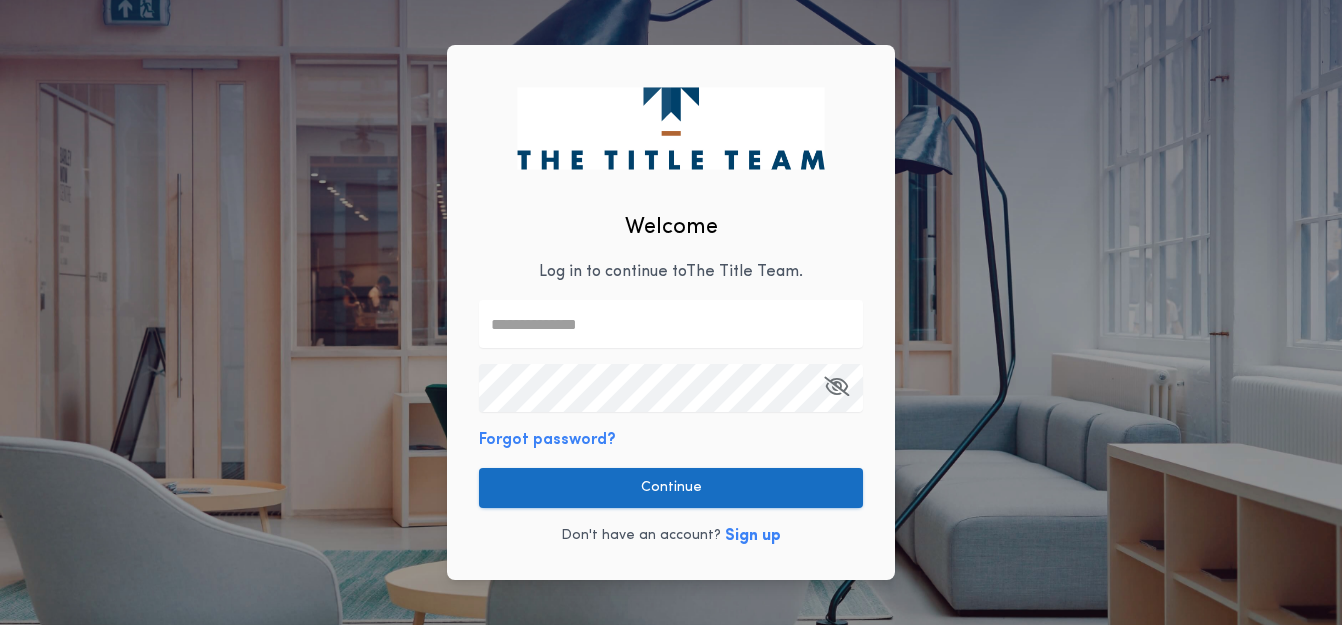 type on "**********" 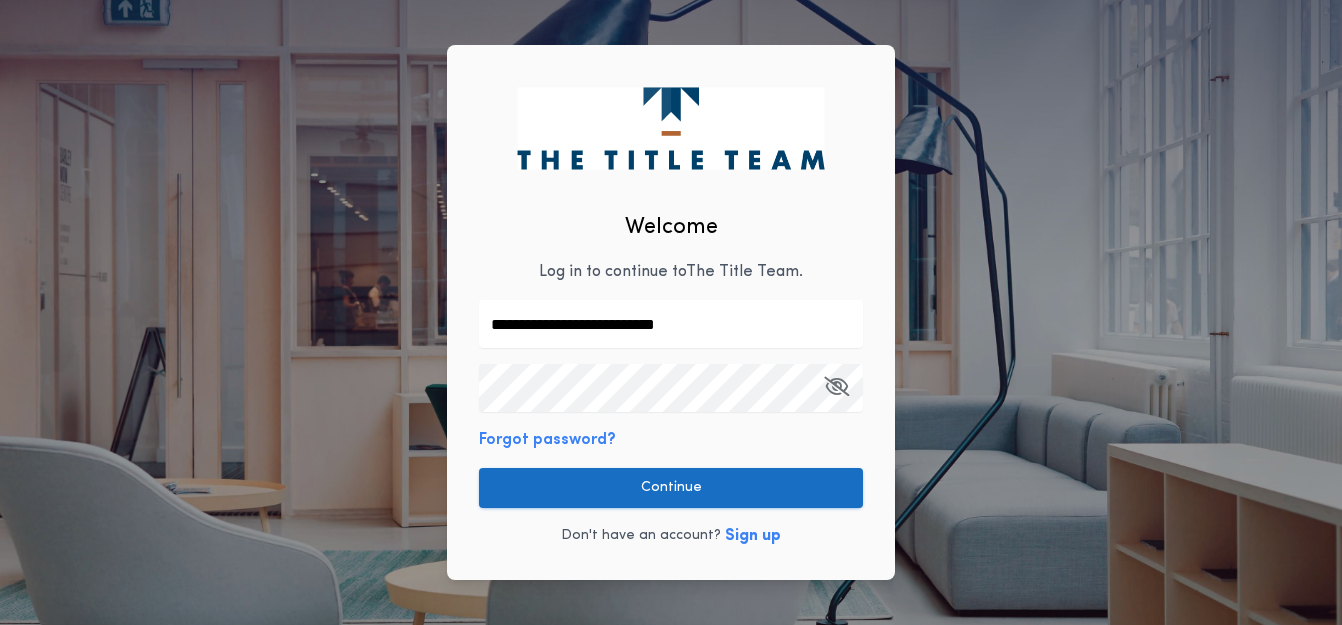 click on "Continue" at bounding box center [671, 488] 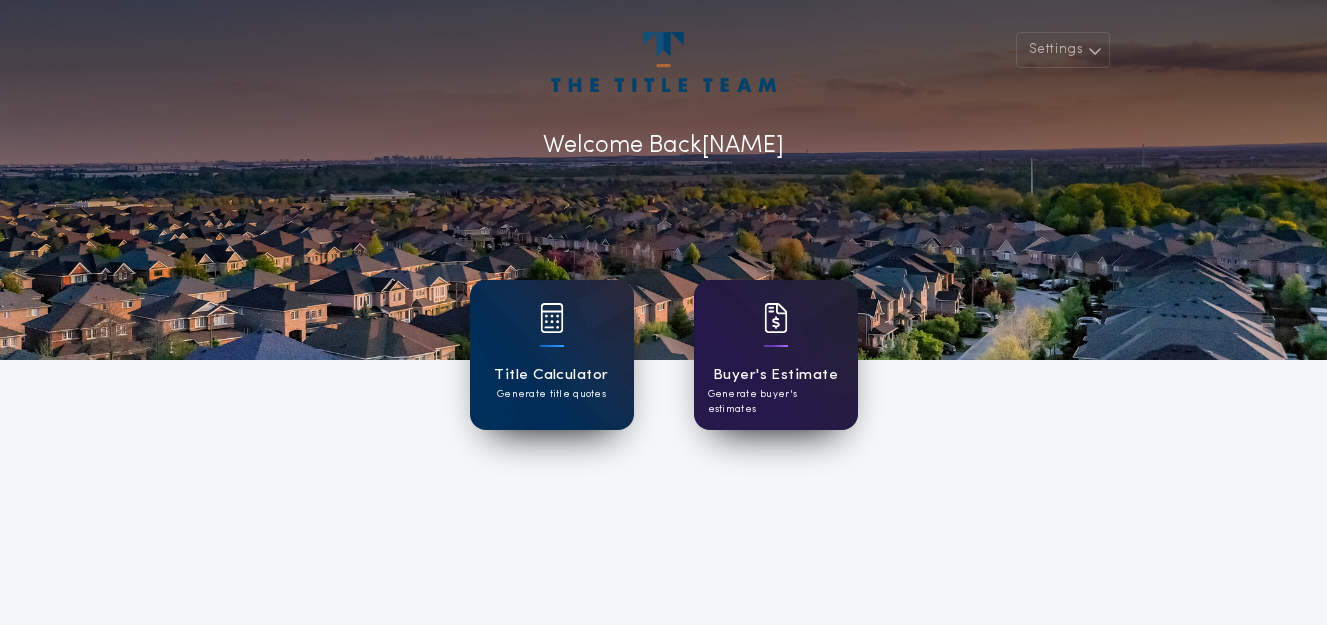 click on "Buyer's Estimate" at bounding box center (775, 375) 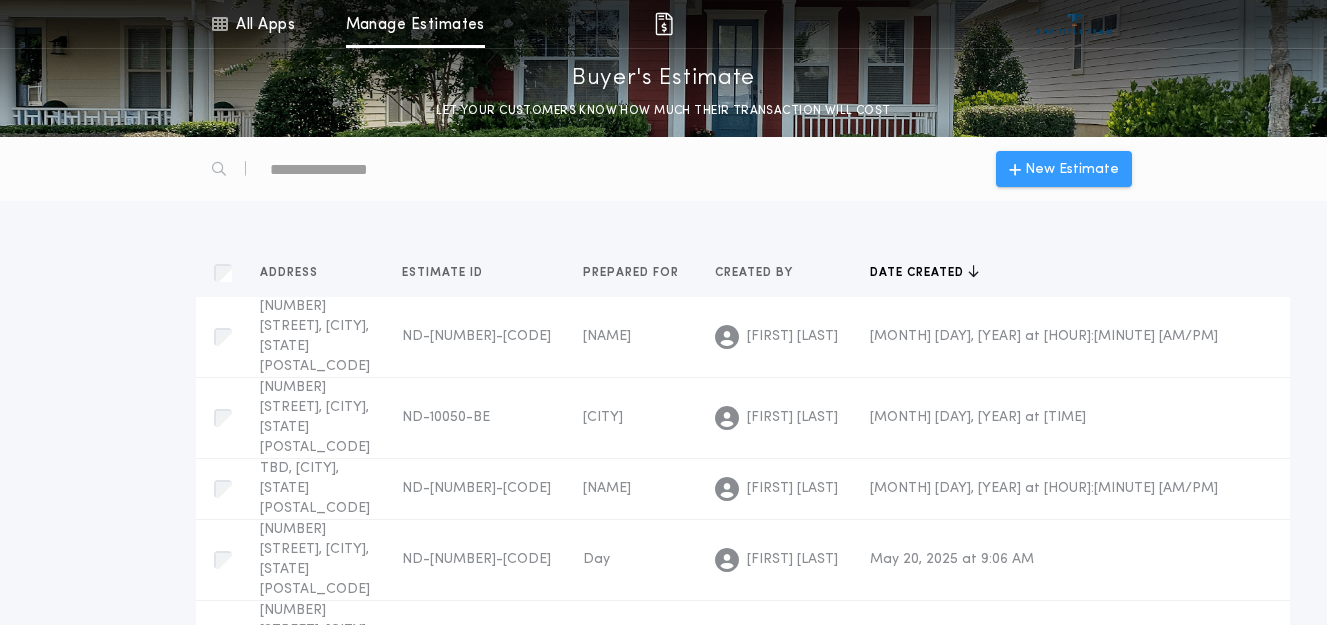 click on "New Estimate" at bounding box center [1072, 169] 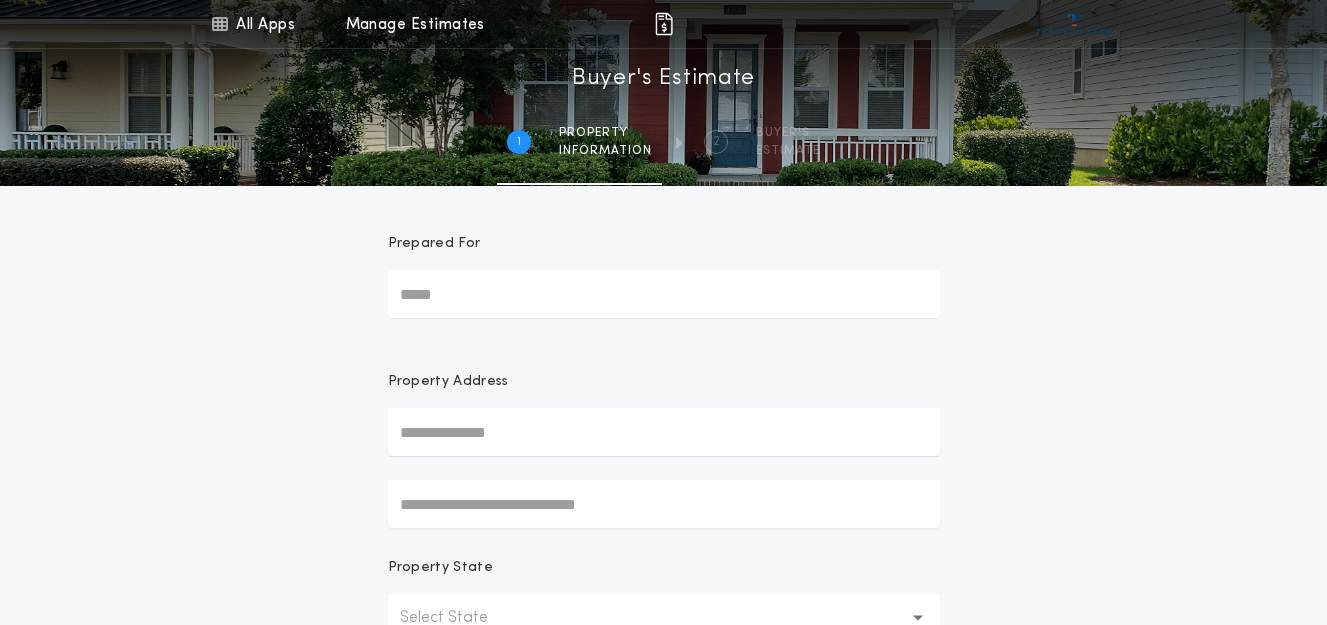 click on "Prepared For" at bounding box center [664, 294] 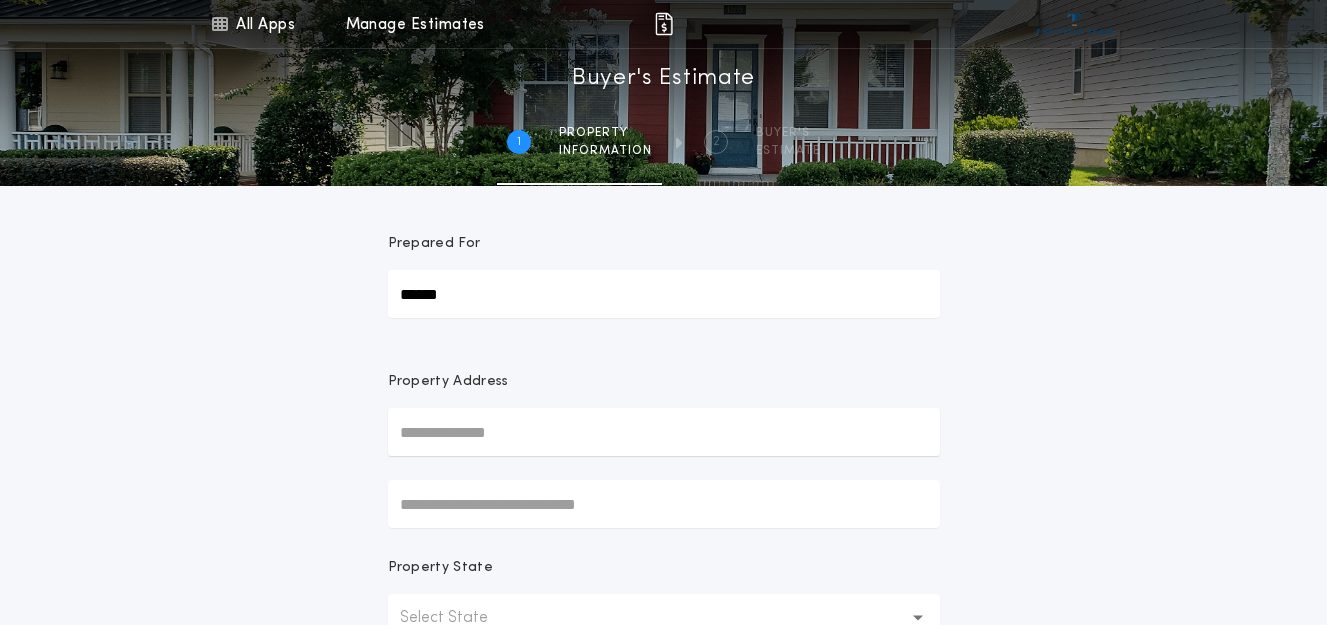 type on "******" 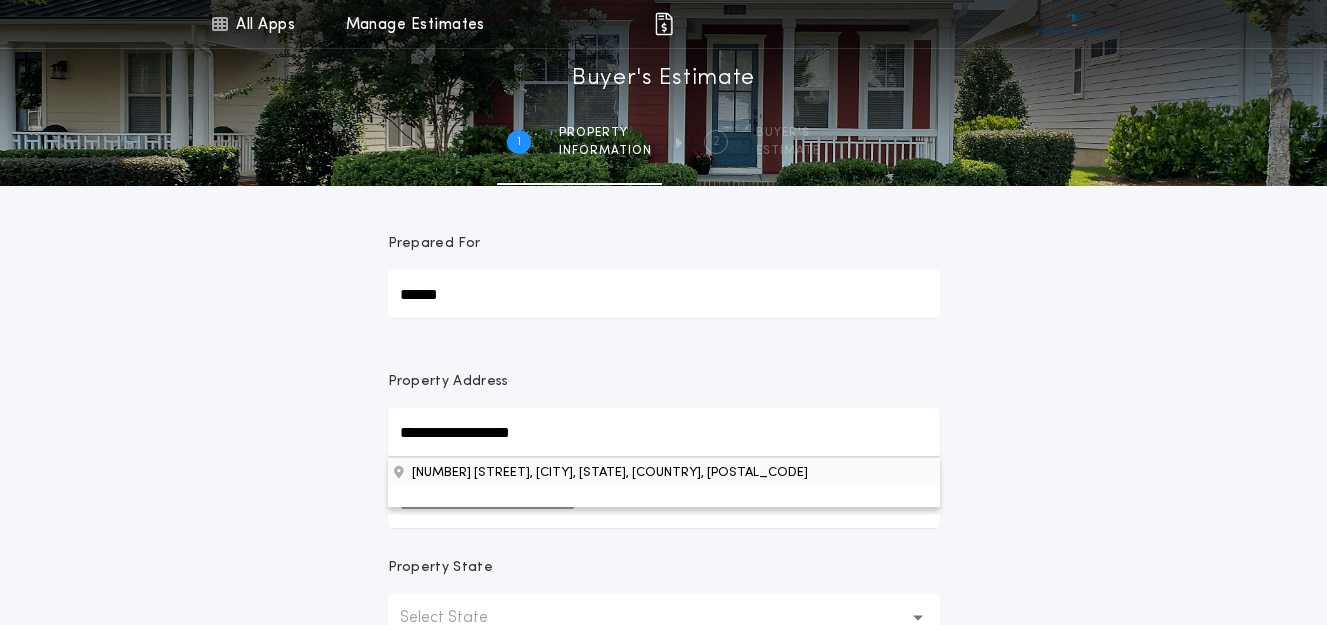 type on "**********" 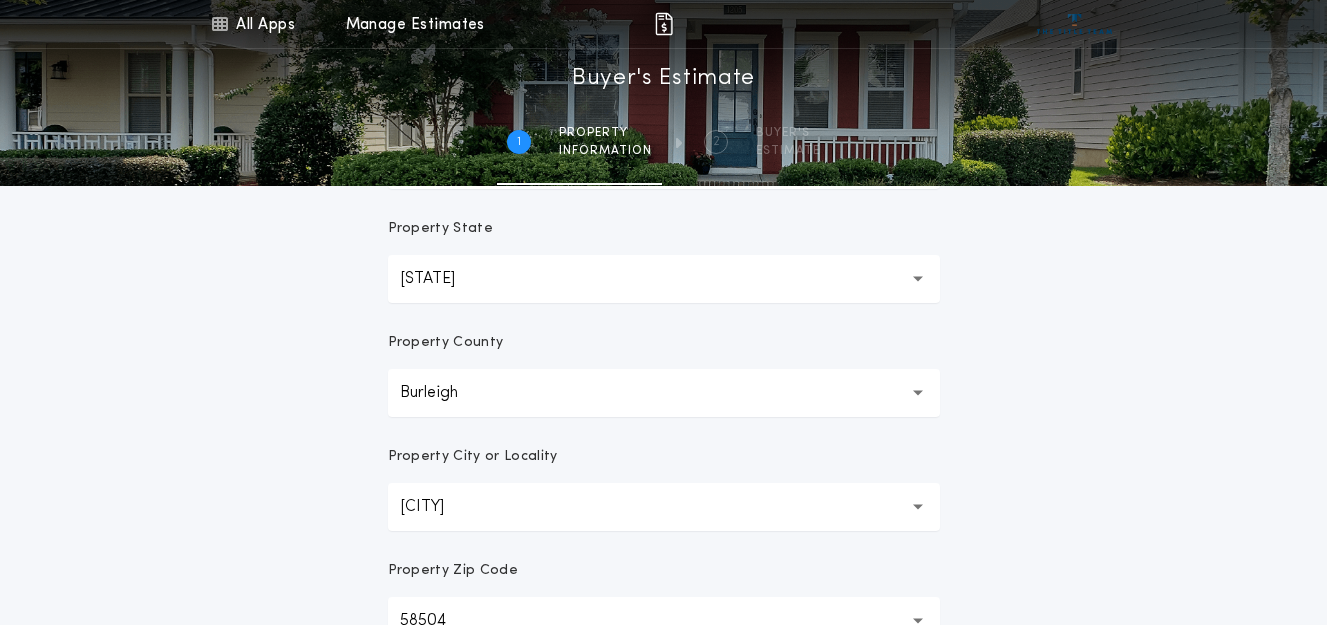 scroll, scrollTop: 362, scrollLeft: 0, axis: vertical 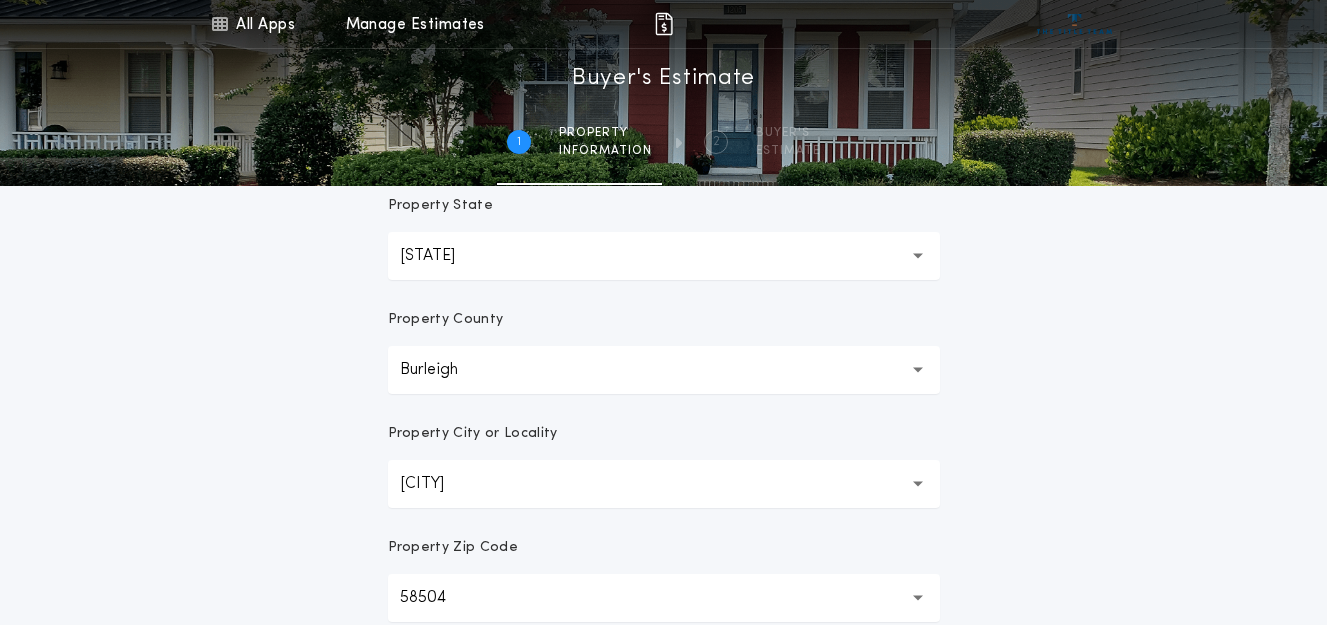 click on "[CITY] ********" at bounding box center [664, 484] 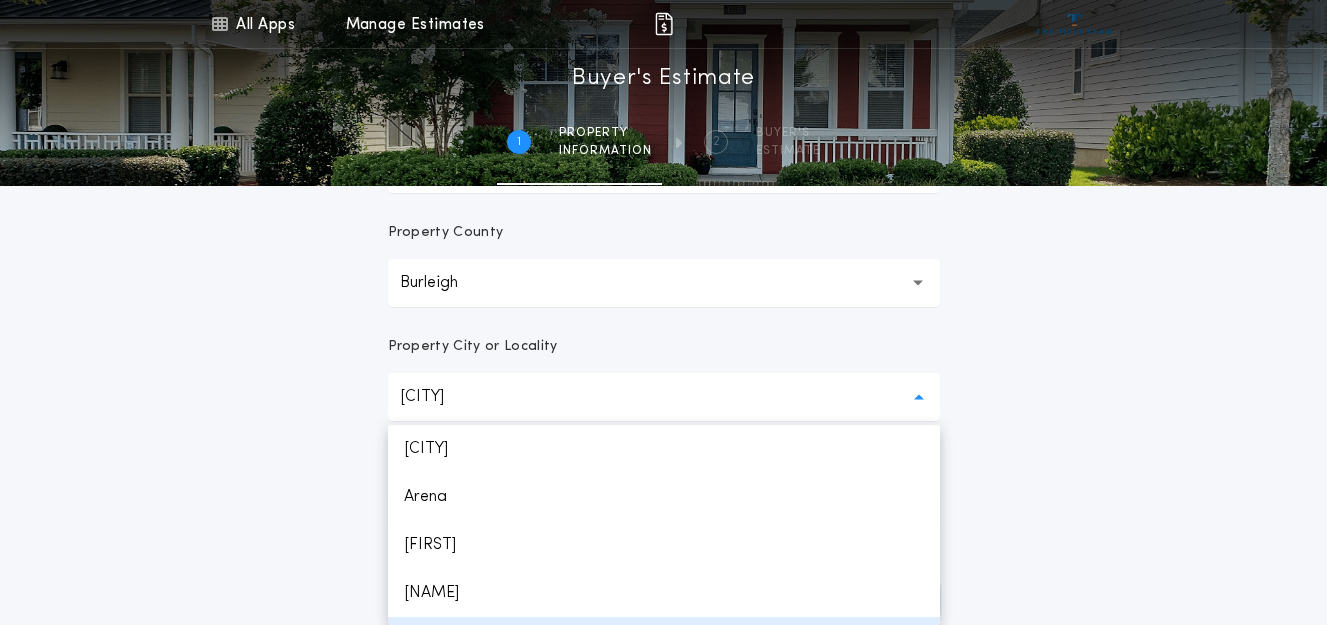 scroll, scrollTop: 40, scrollLeft: 0, axis: vertical 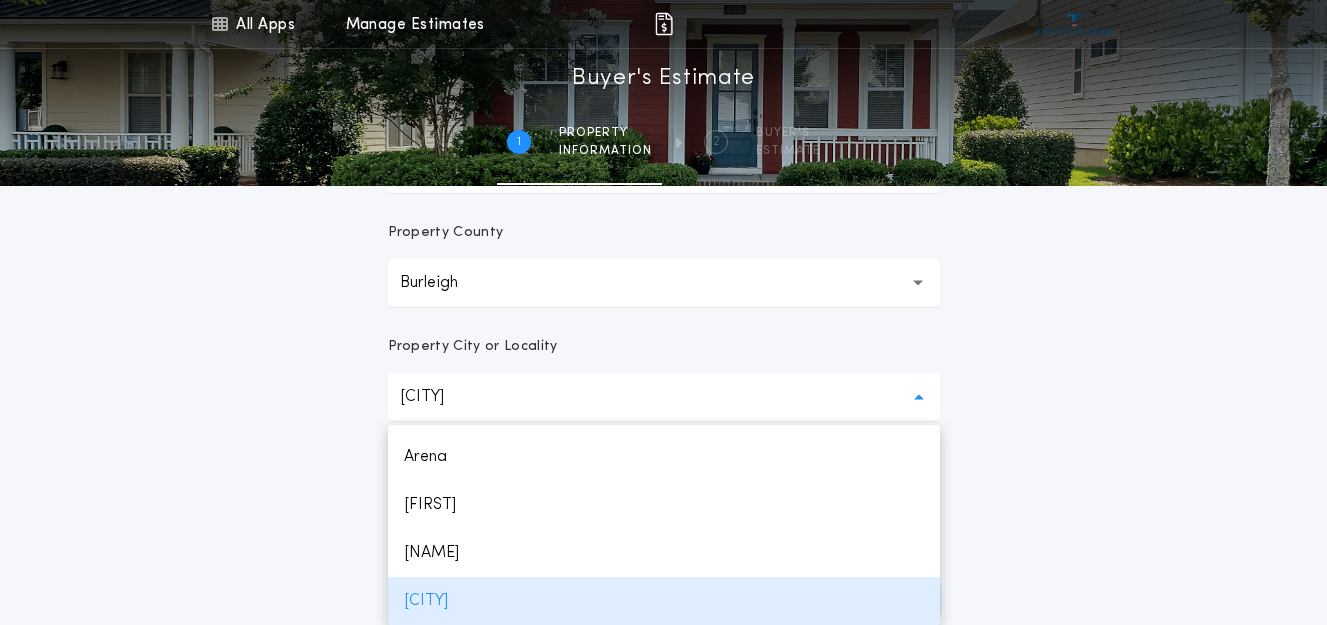 click on "[CITY]" at bounding box center (438, 397) 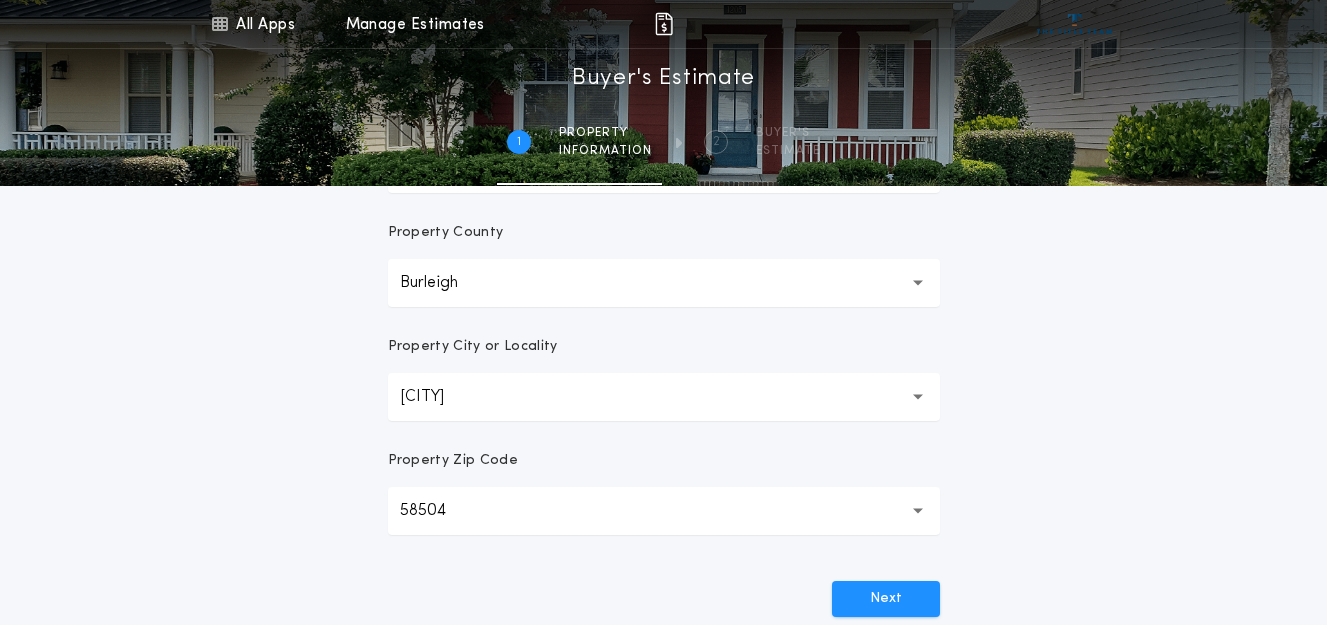 click on "[CITY] ********" at bounding box center (664, 397) 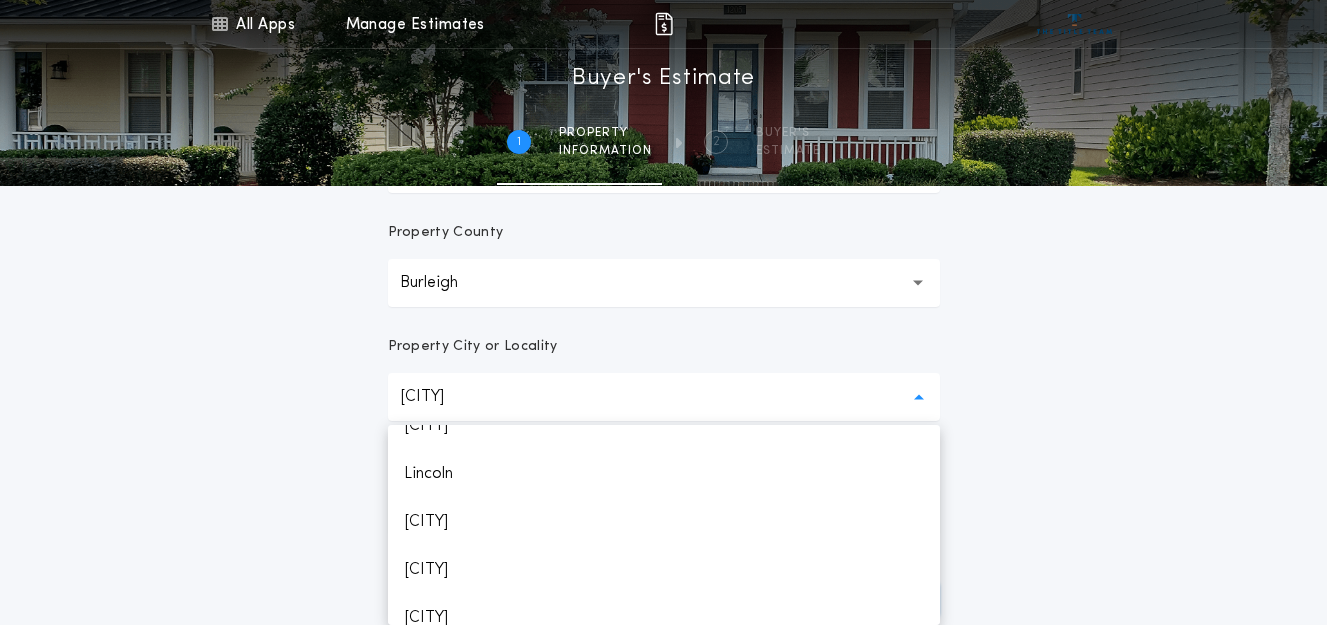 scroll, scrollTop: 358, scrollLeft: 0, axis: vertical 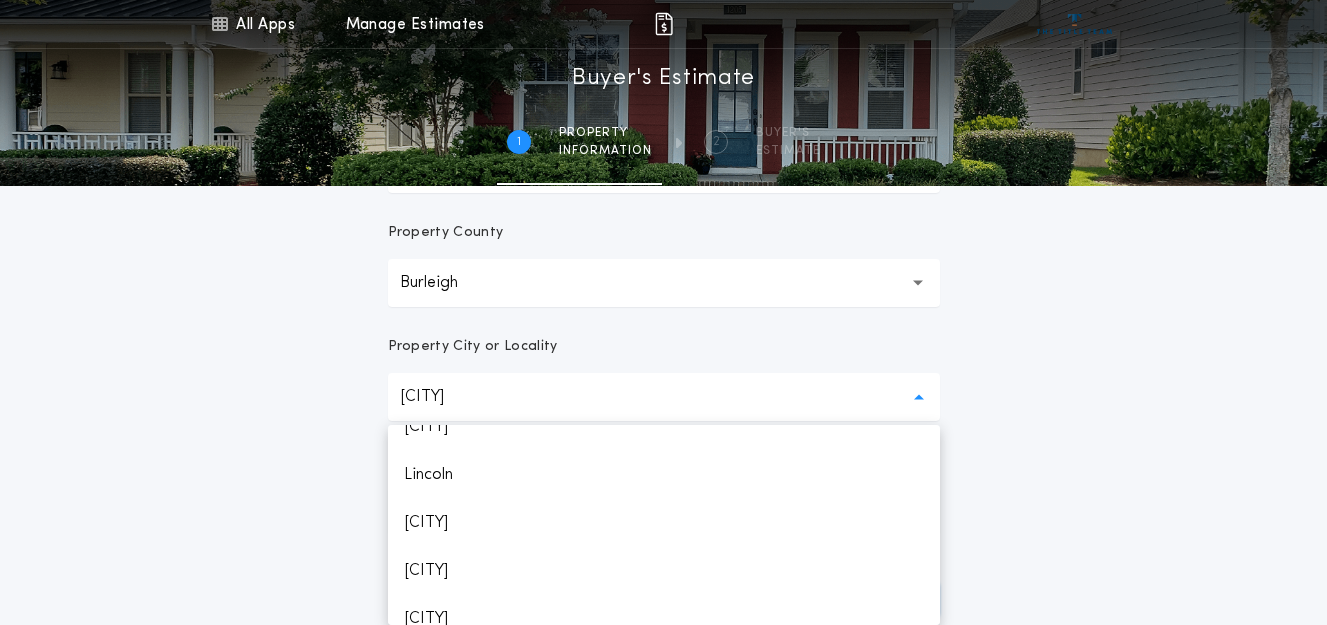 click on "Lincoln" at bounding box center (664, 475) 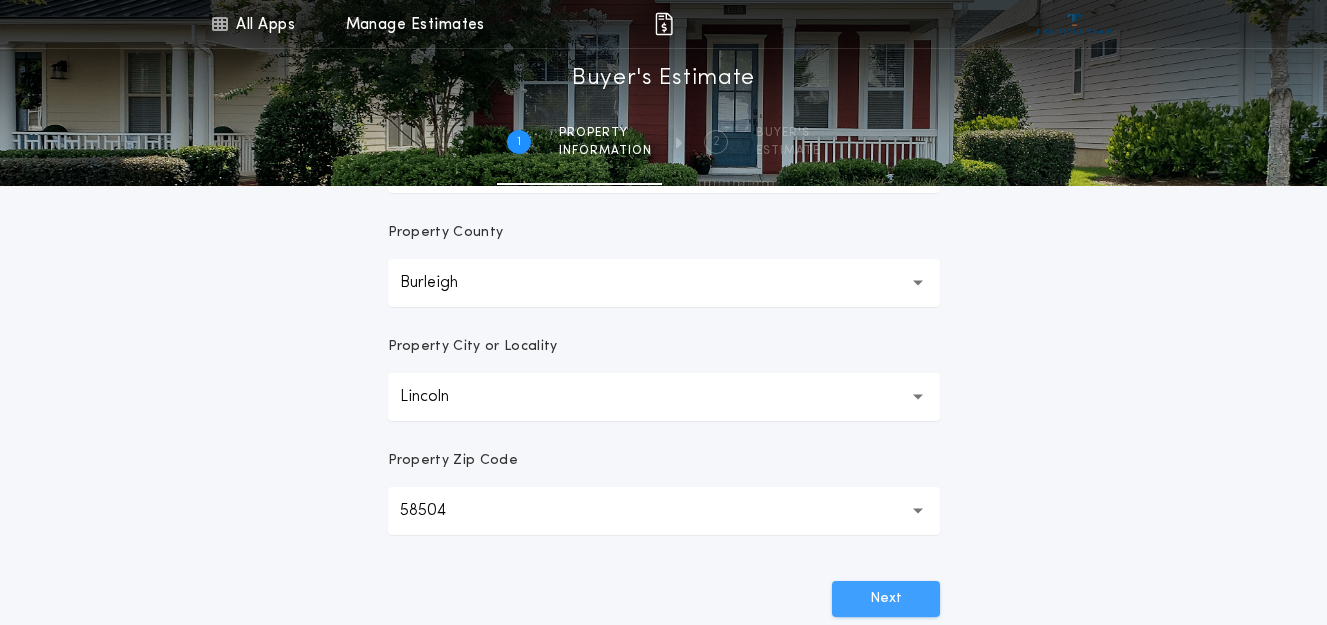 click on "Next" at bounding box center [886, 599] 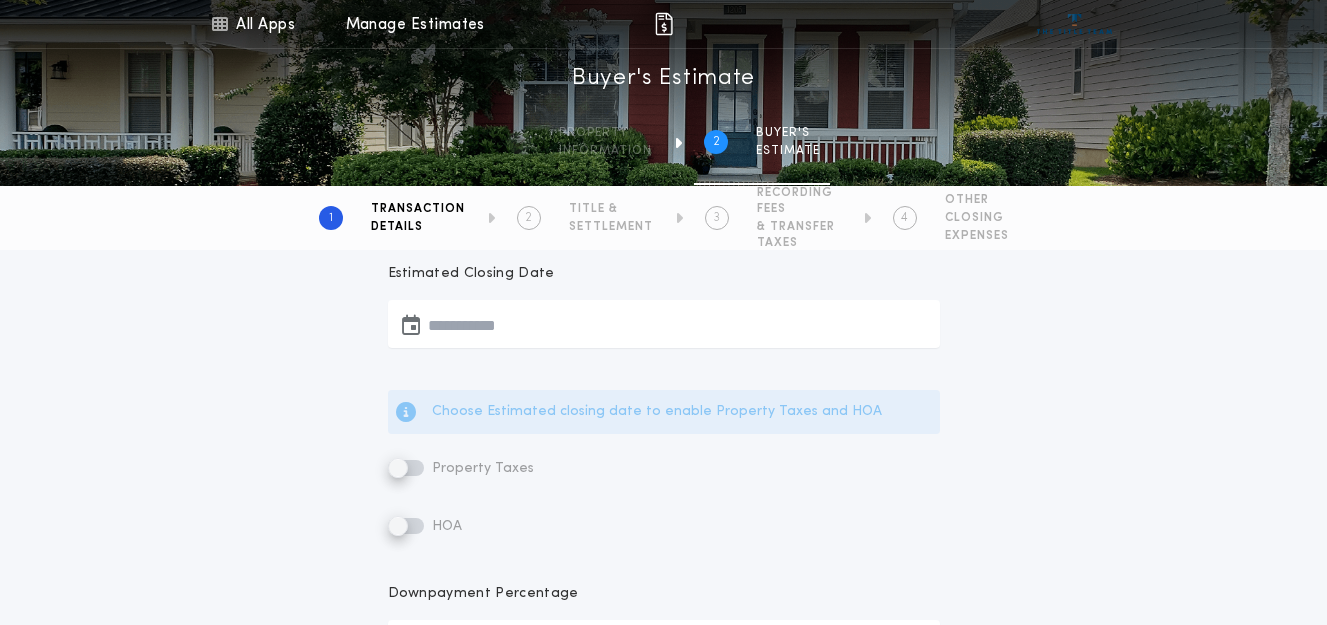 click at bounding box center (411, 324) 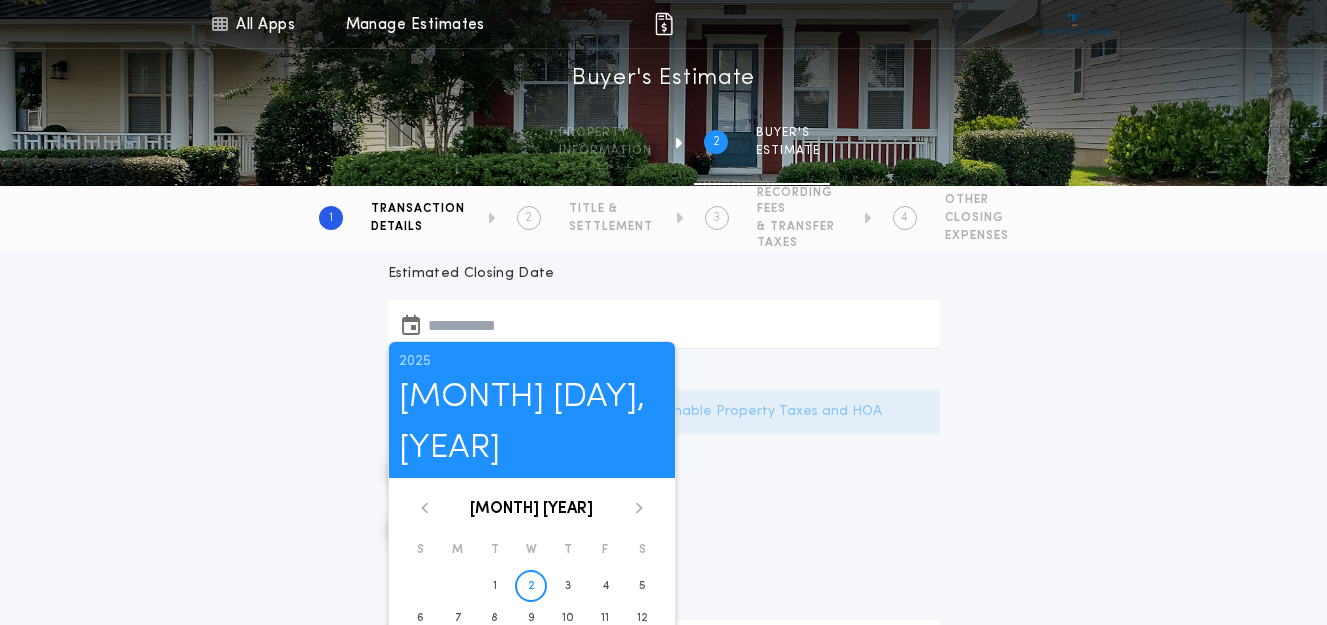 click at bounding box center (639, 508) 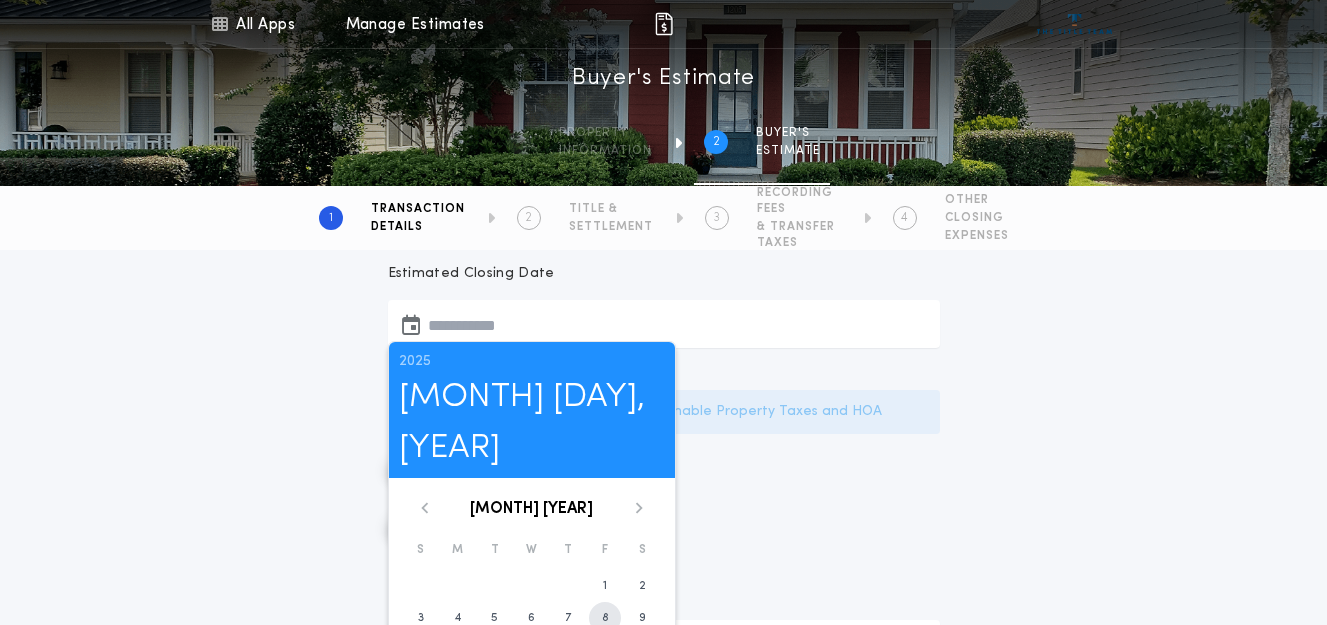 click on "8" at bounding box center [605, 586] 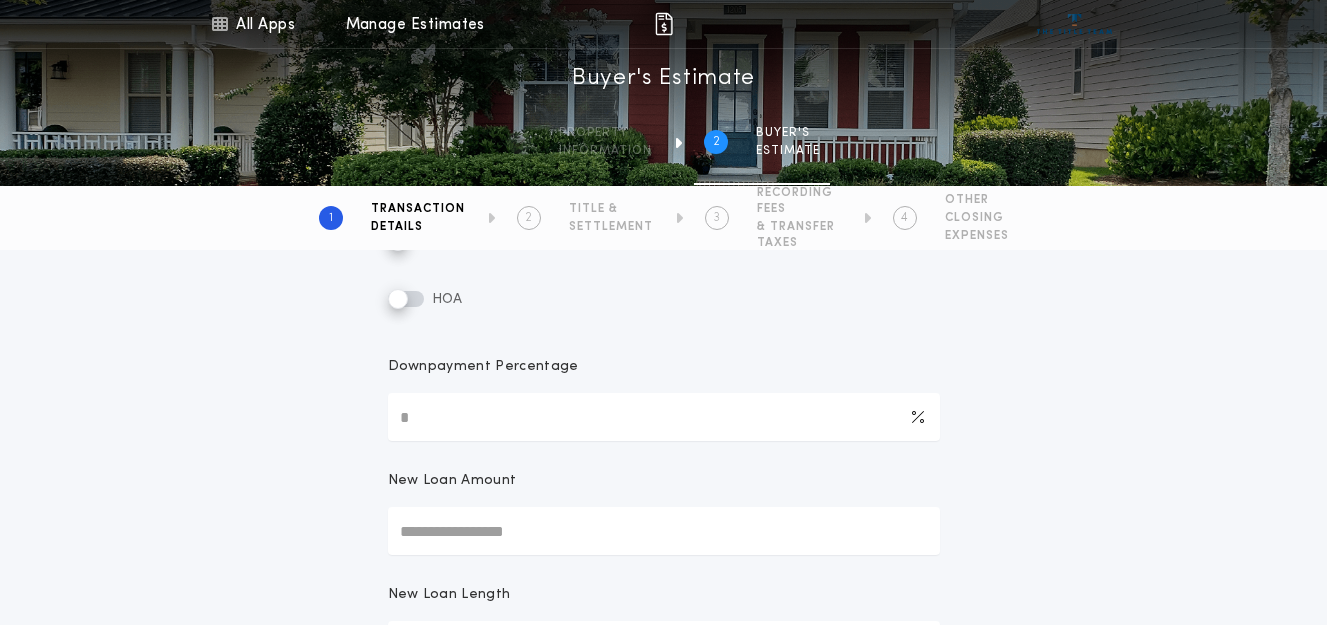 scroll, scrollTop: 598, scrollLeft: 0, axis: vertical 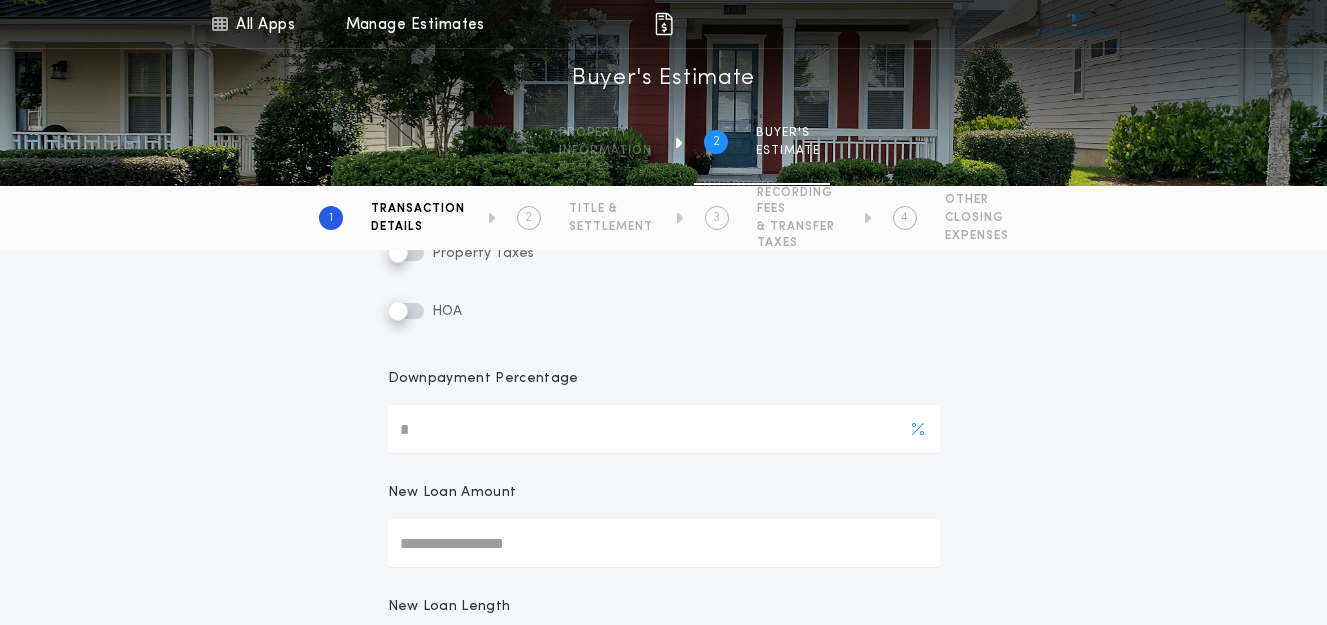 click on "Downpayment Percentage" at bounding box center (664, 429) 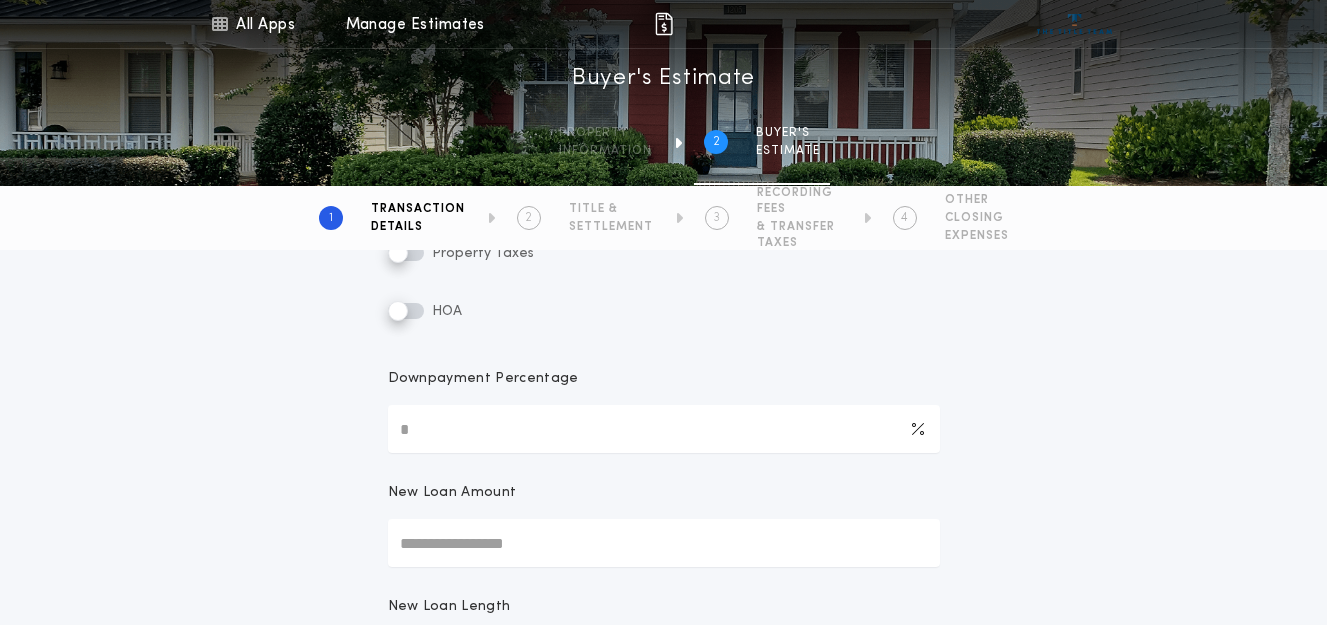 click on "New Loan Amount" at bounding box center (664, 543) 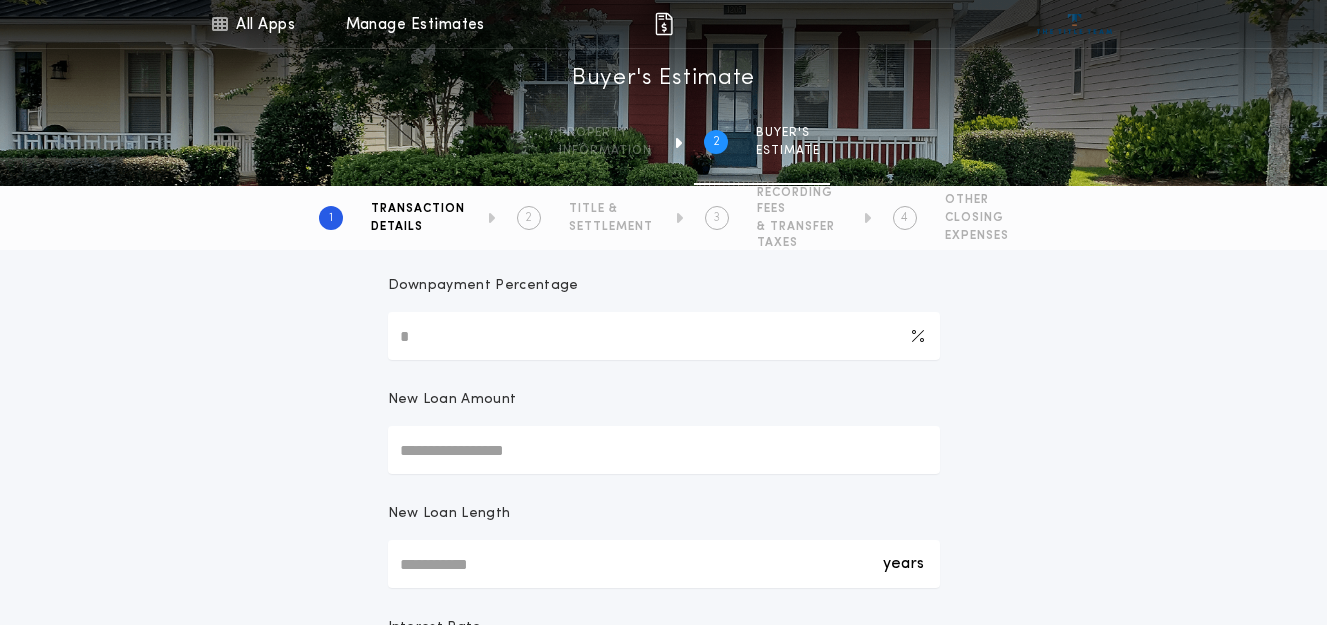 scroll, scrollTop: 689, scrollLeft: 0, axis: vertical 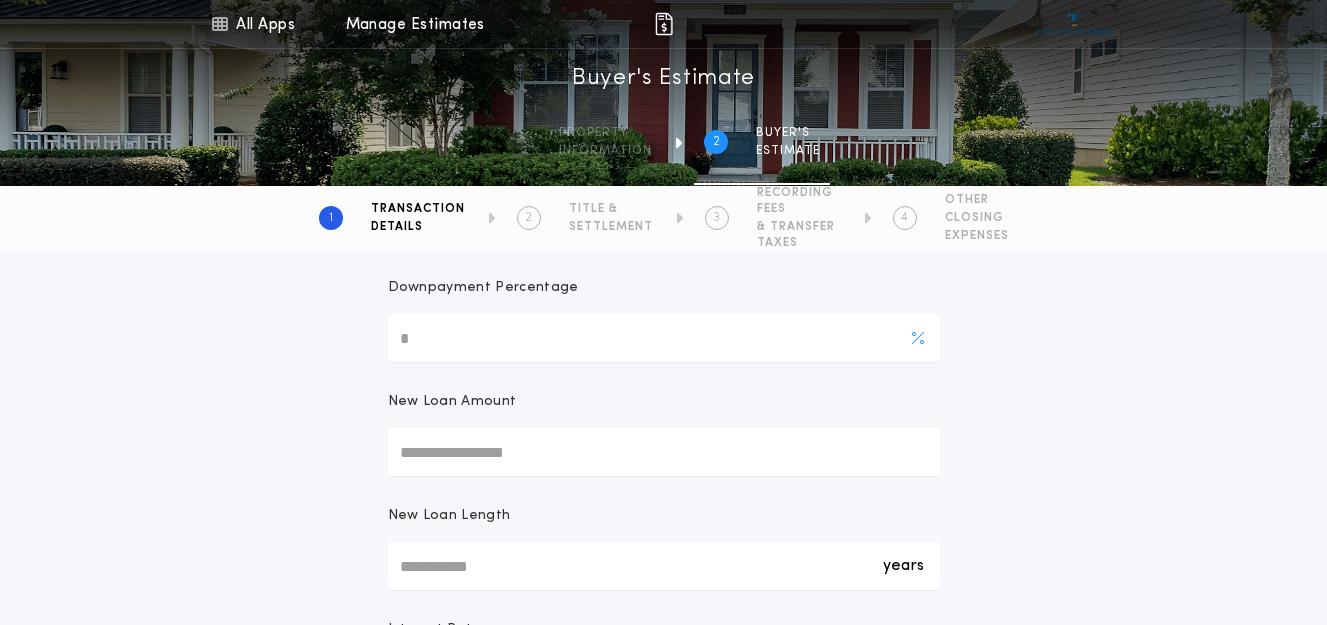 click on "Downpayment Percentage" at bounding box center (664, 338) 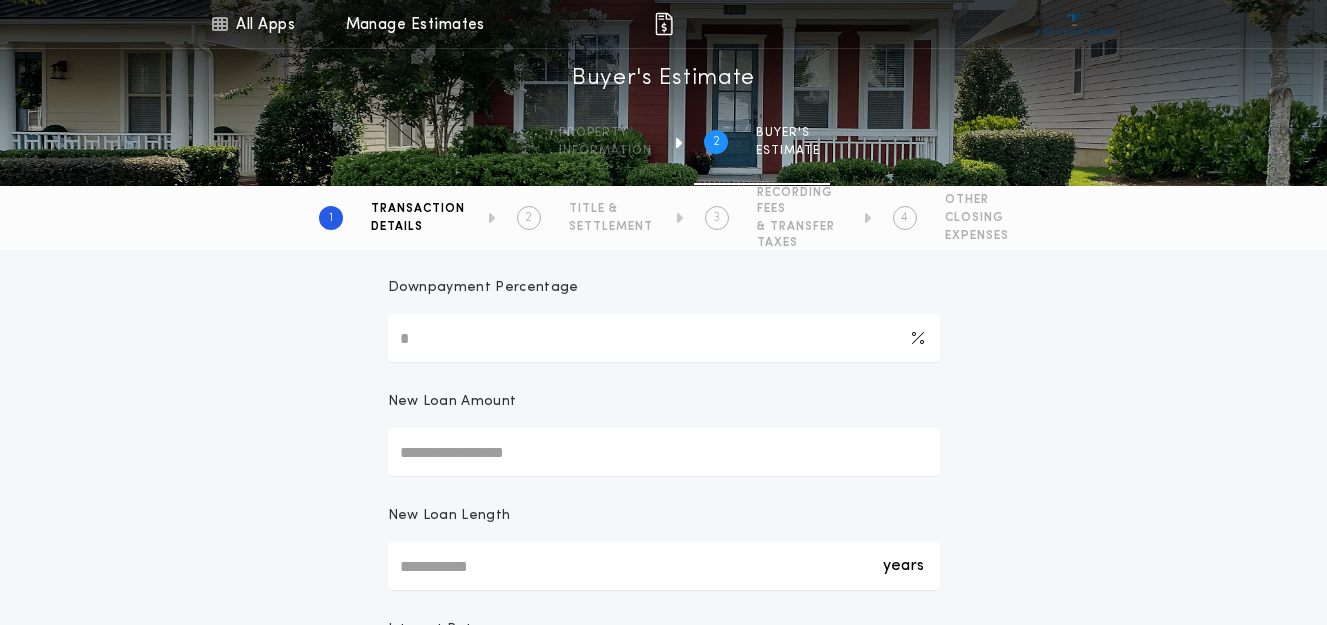 type on "*****" 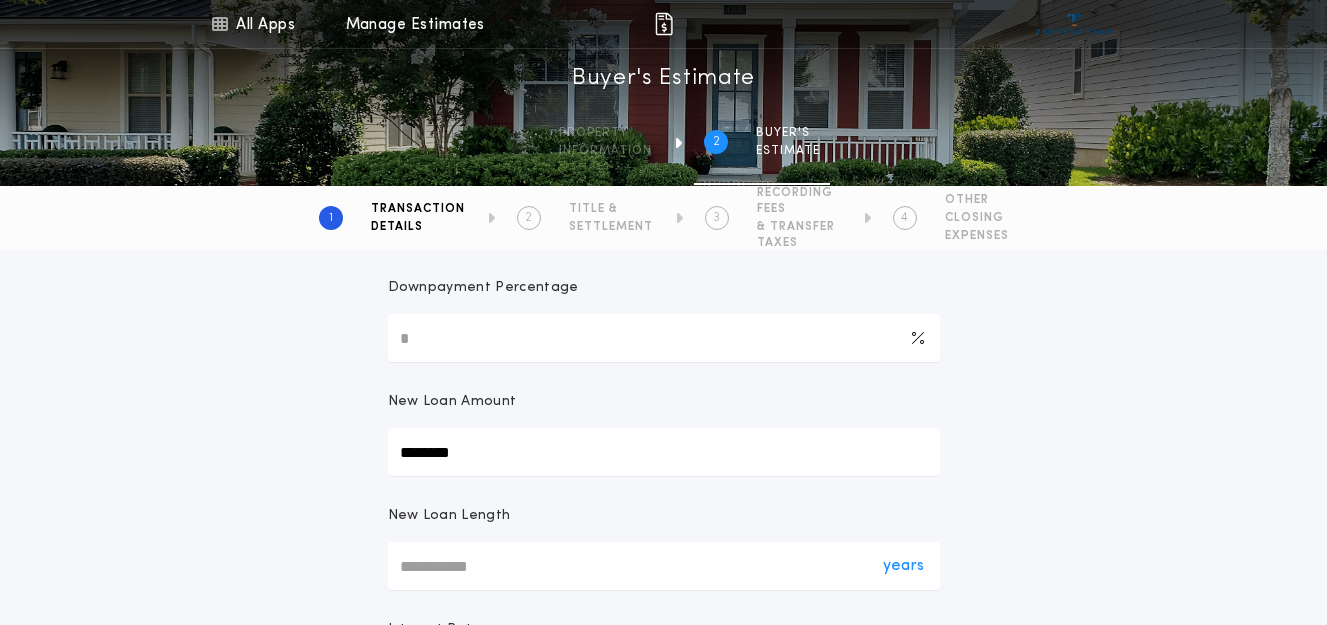 type on "********" 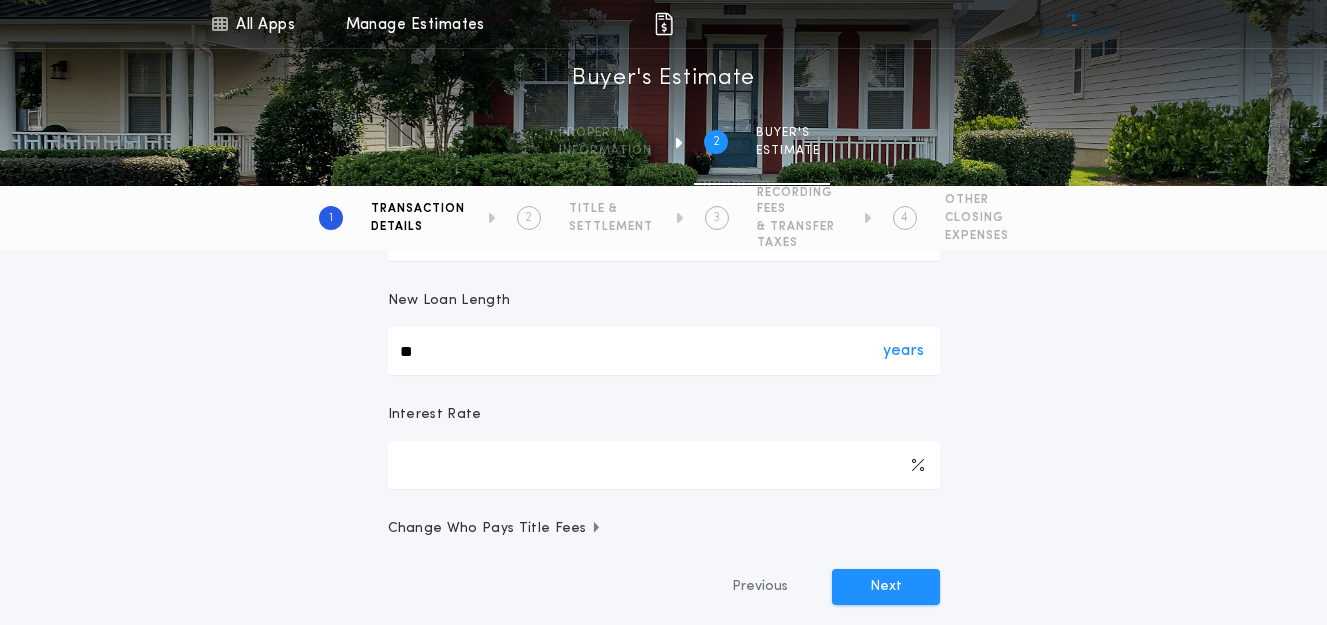 scroll, scrollTop: 909, scrollLeft: 0, axis: vertical 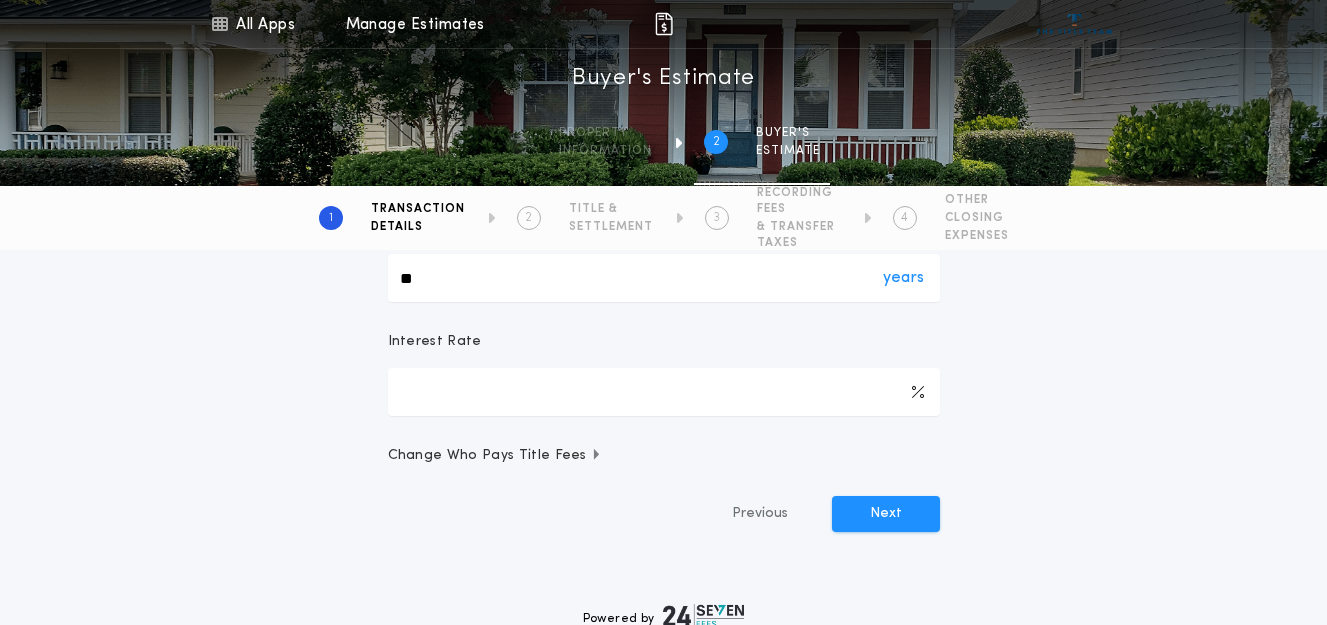 type on "**" 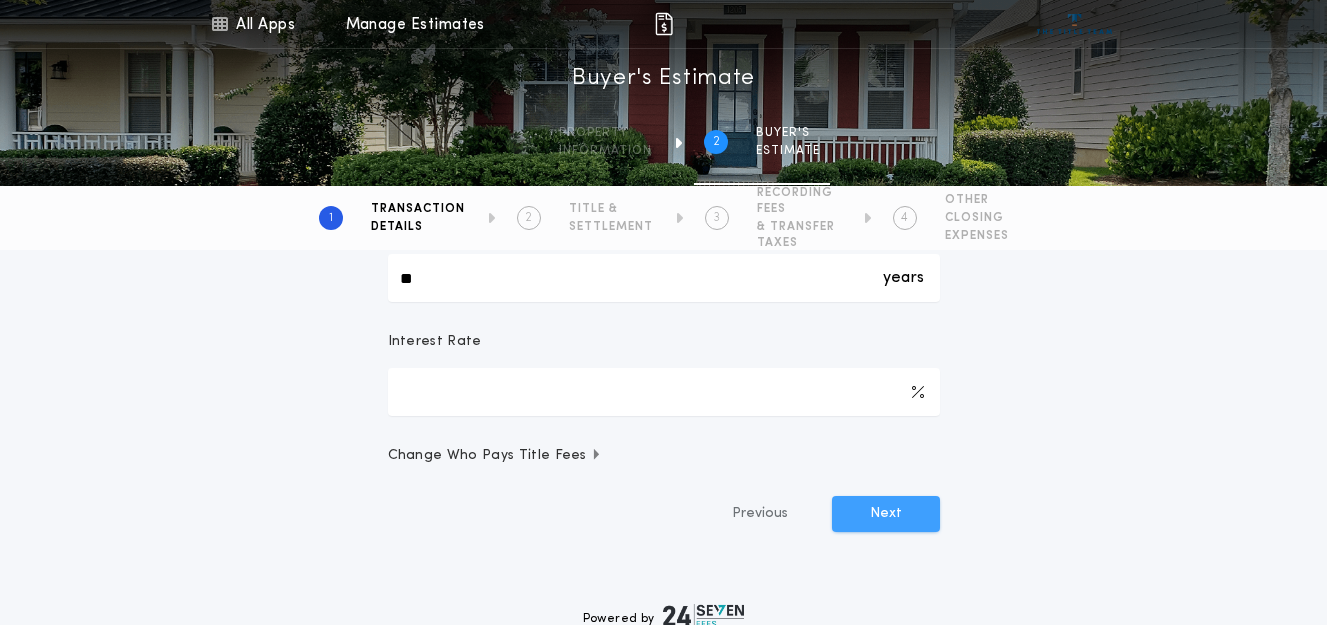 click on "Next" at bounding box center [886, 514] 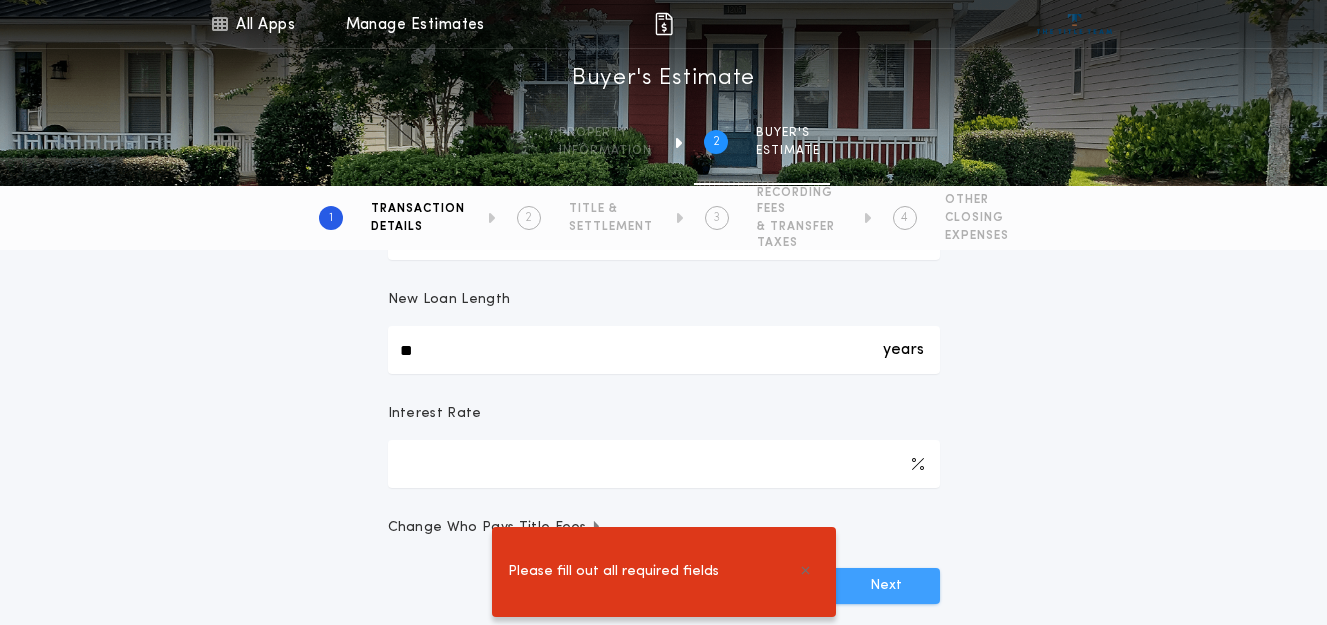 scroll, scrollTop: 938, scrollLeft: 0, axis: vertical 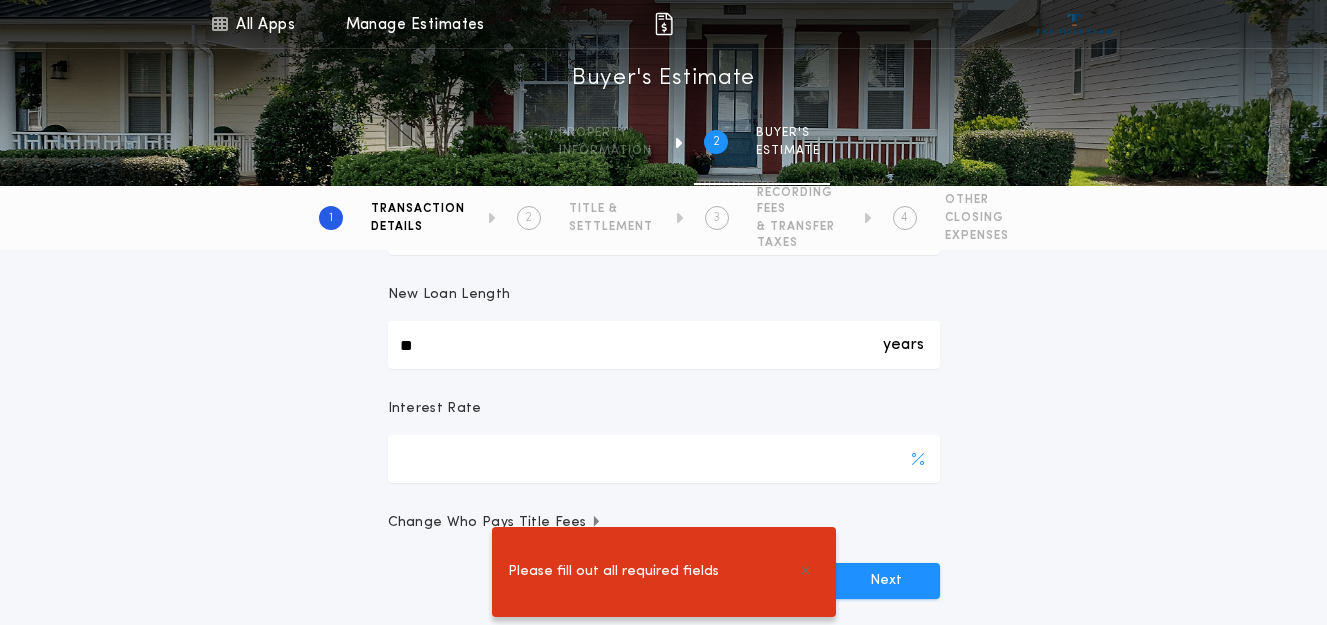 click on "*" at bounding box center [664, 459] 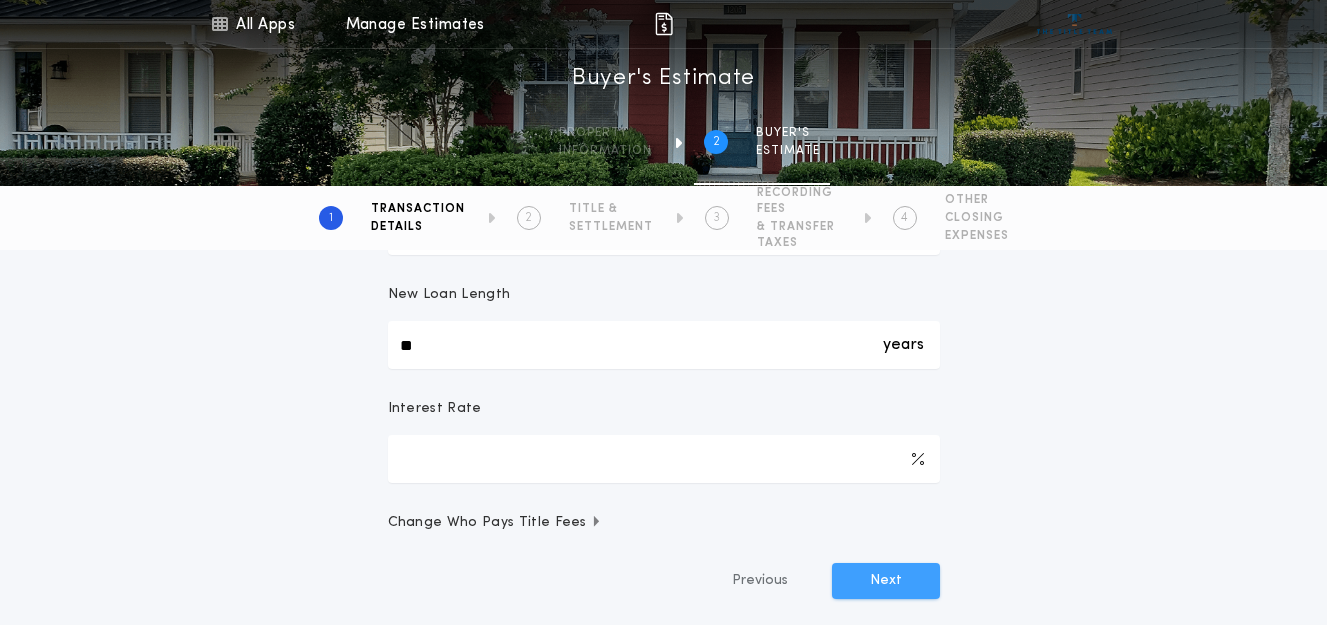 type on "*****" 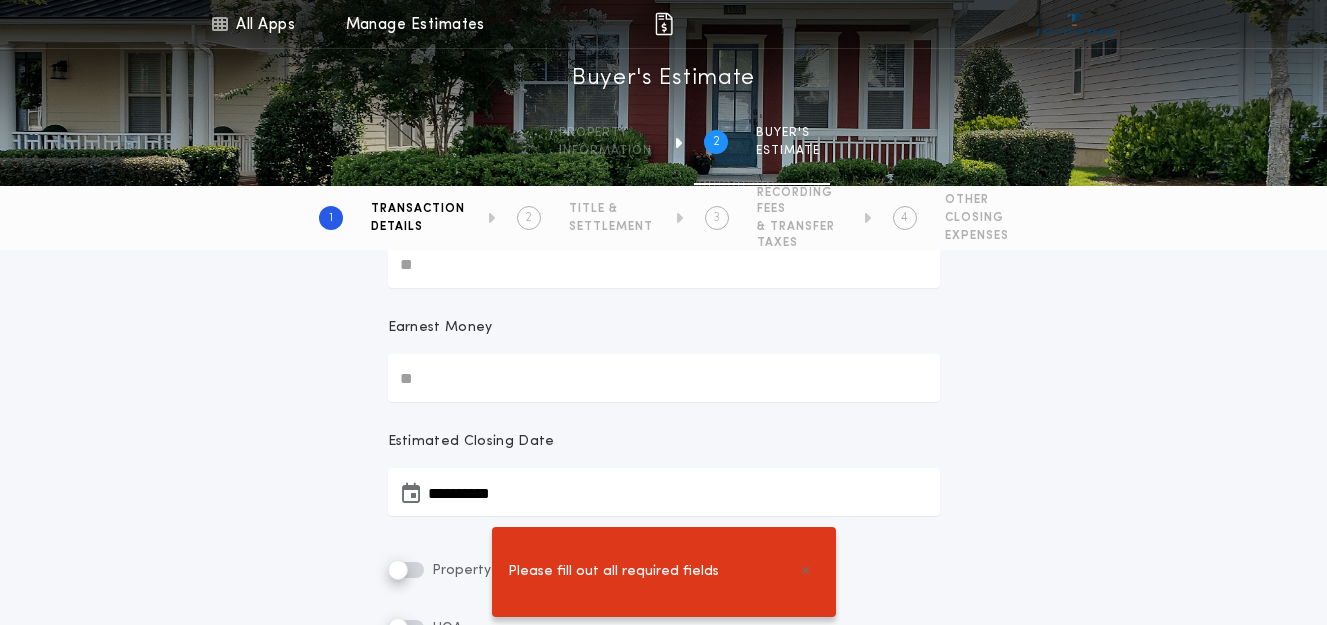 scroll, scrollTop: 293, scrollLeft: 0, axis: vertical 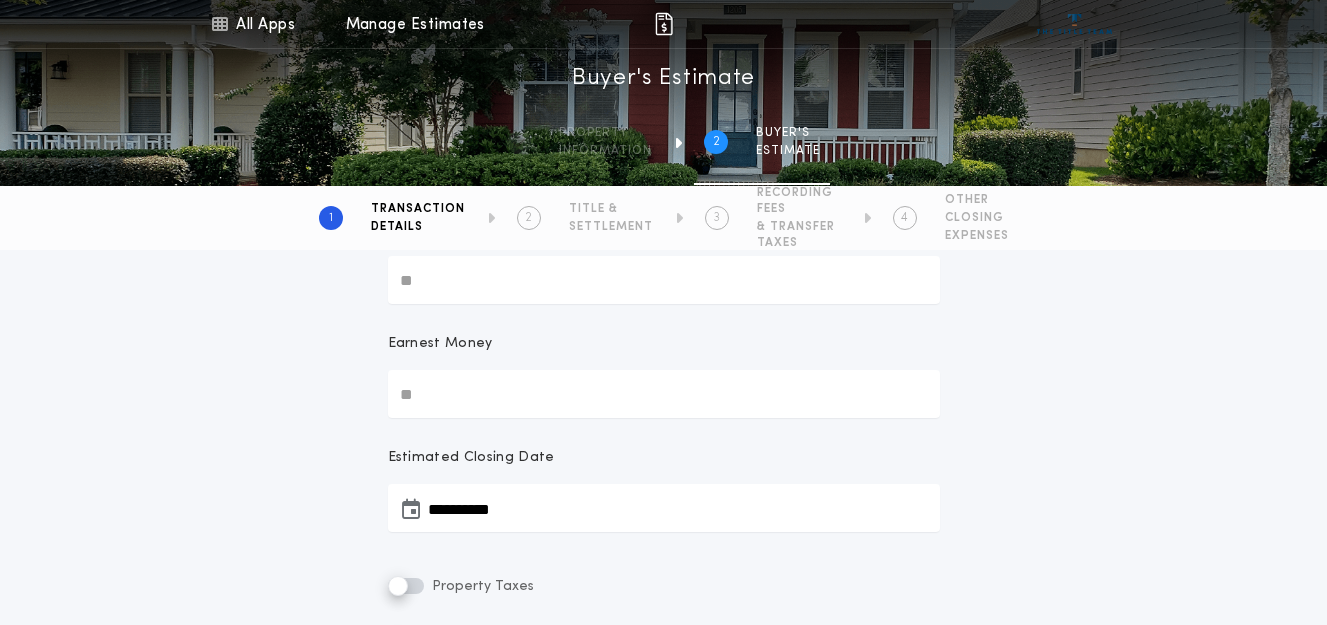 click on "Earnest Money" at bounding box center [664, 394] 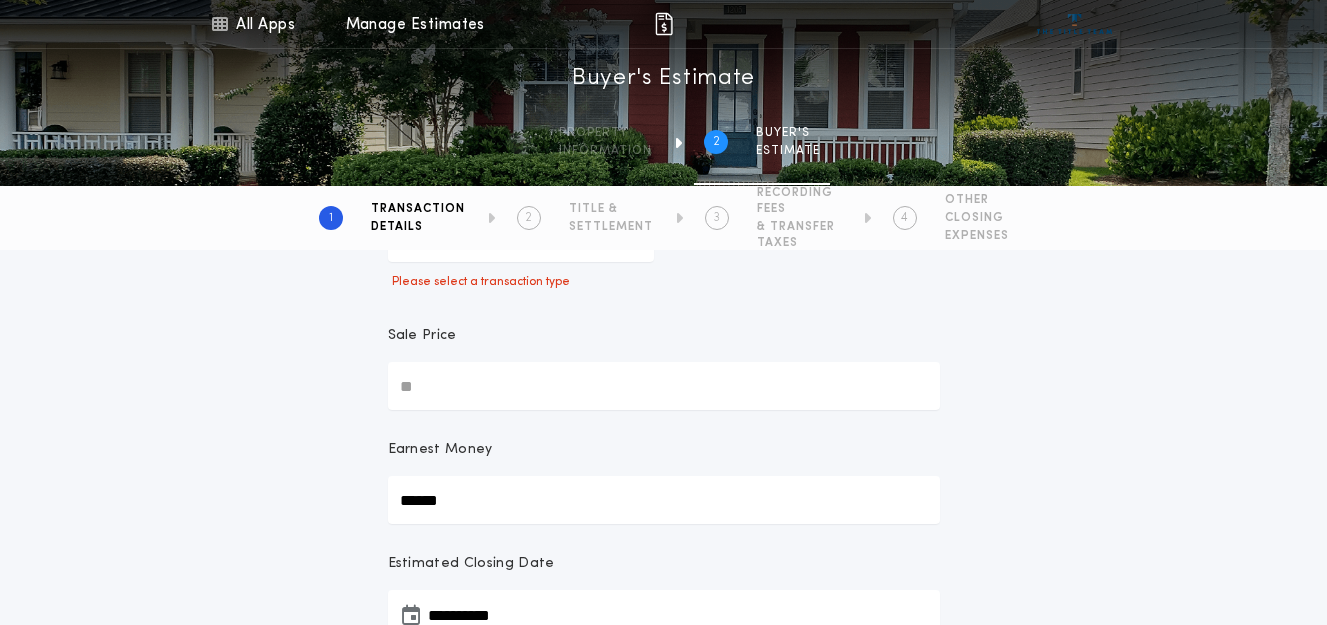 scroll, scrollTop: 181, scrollLeft: 0, axis: vertical 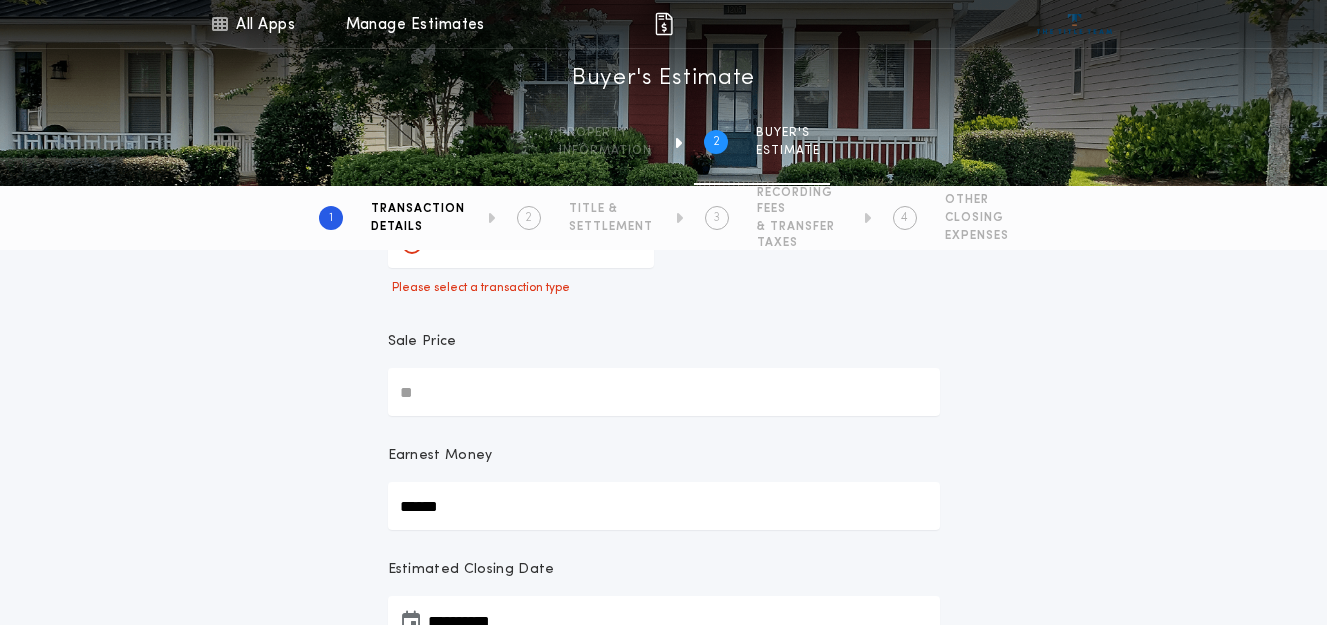 type on "******" 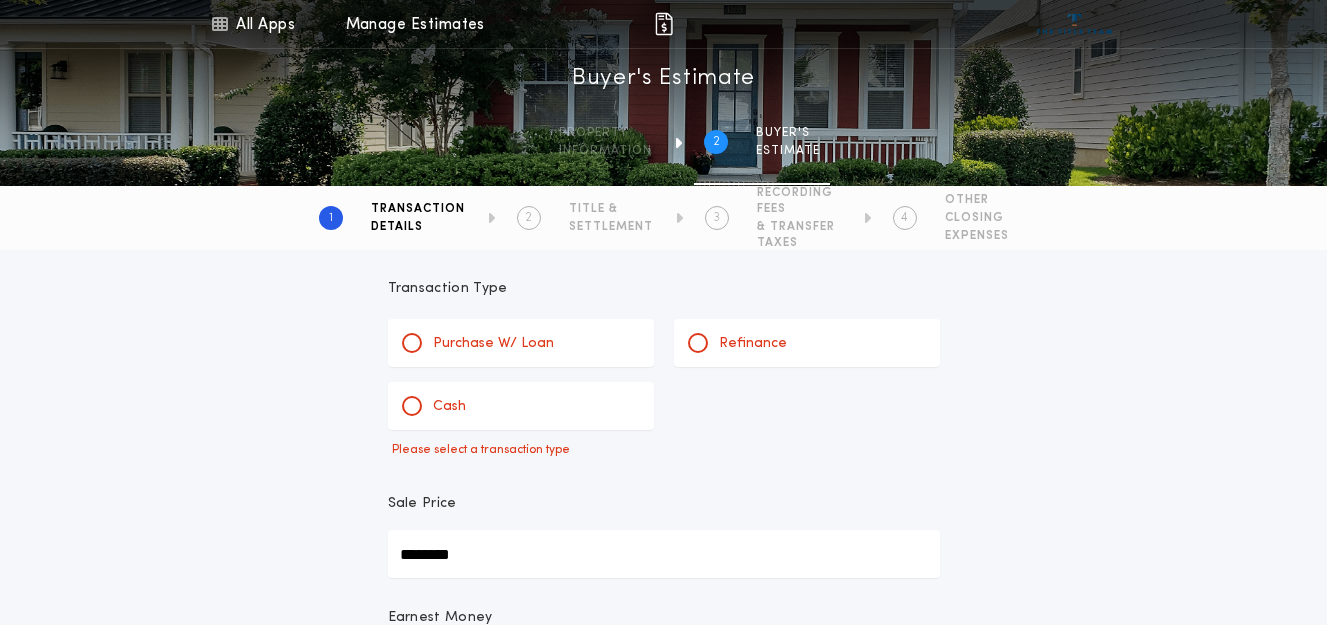 scroll, scrollTop: 10, scrollLeft: 0, axis: vertical 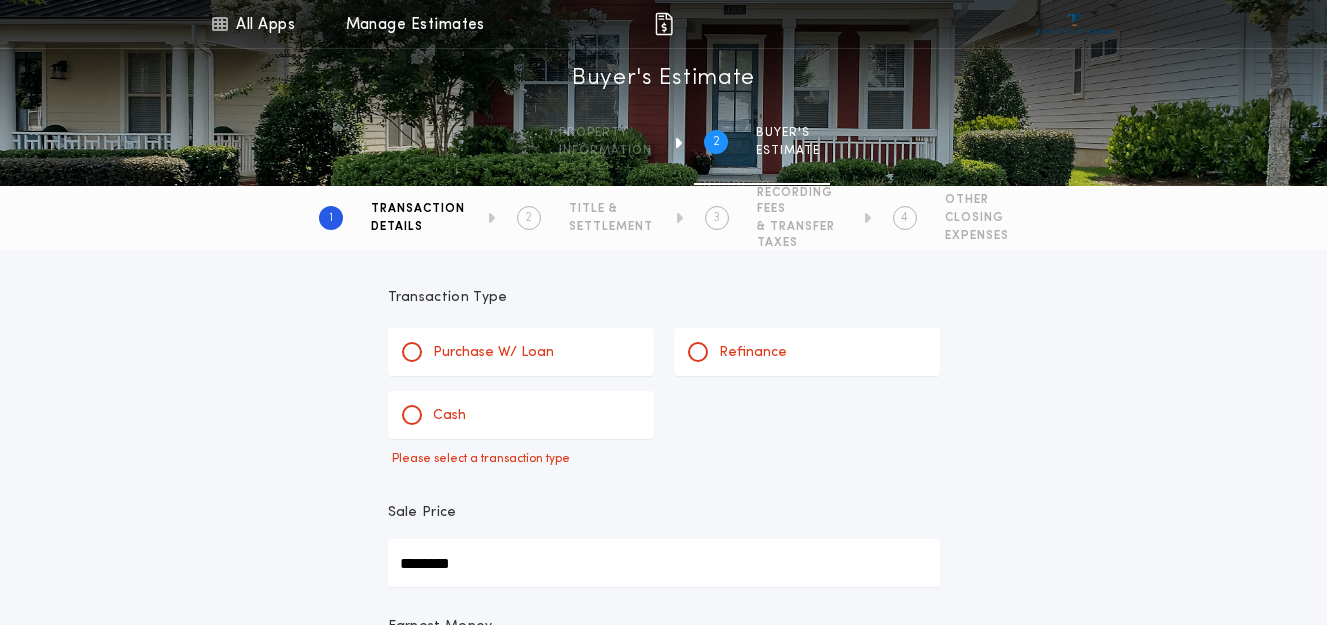 type on "********" 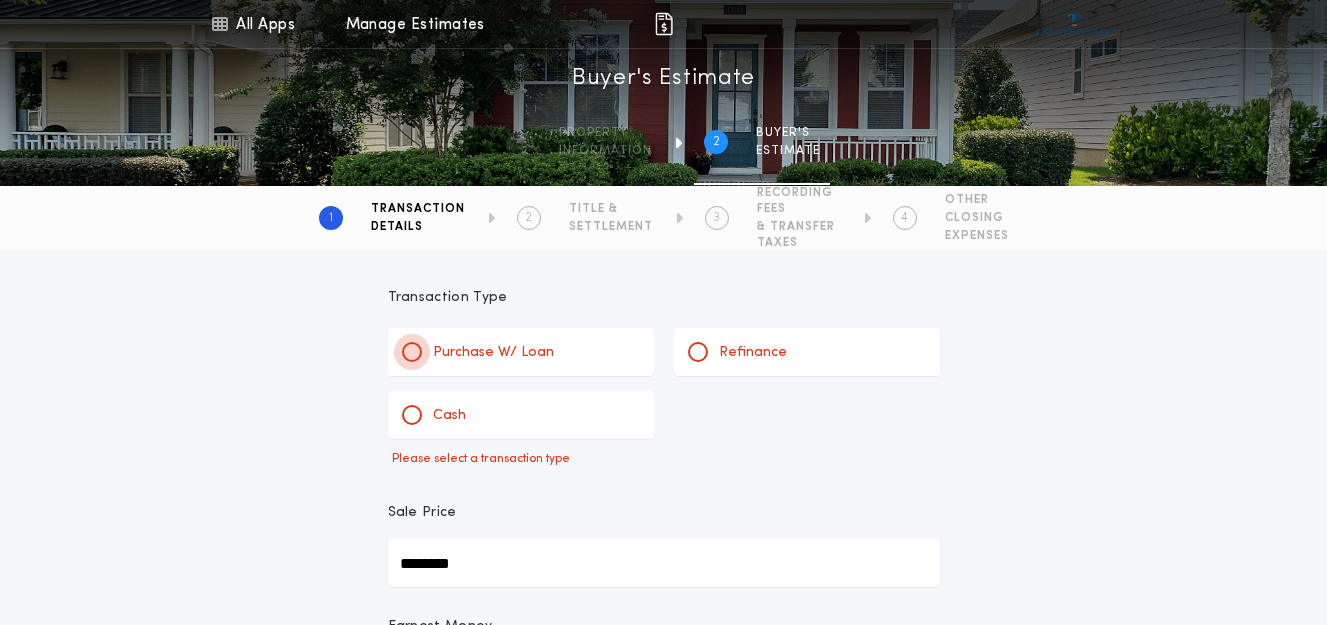 click at bounding box center (412, 352) 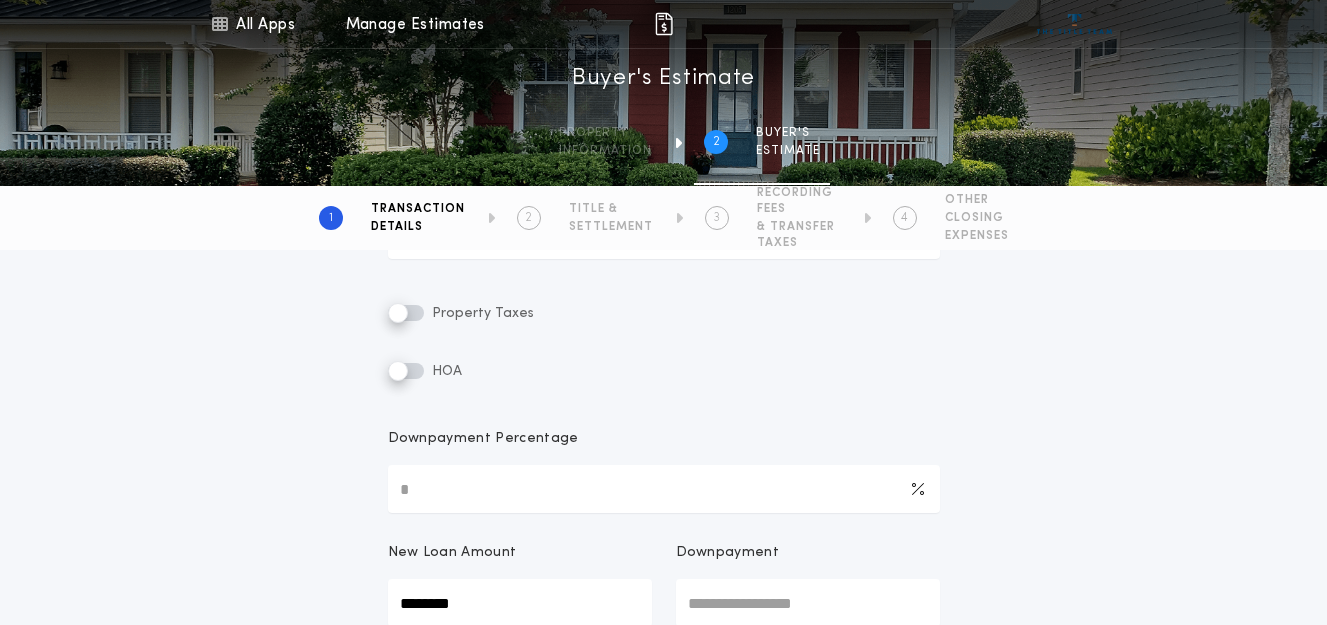 scroll, scrollTop: 528, scrollLeft: 0, axis: vertical 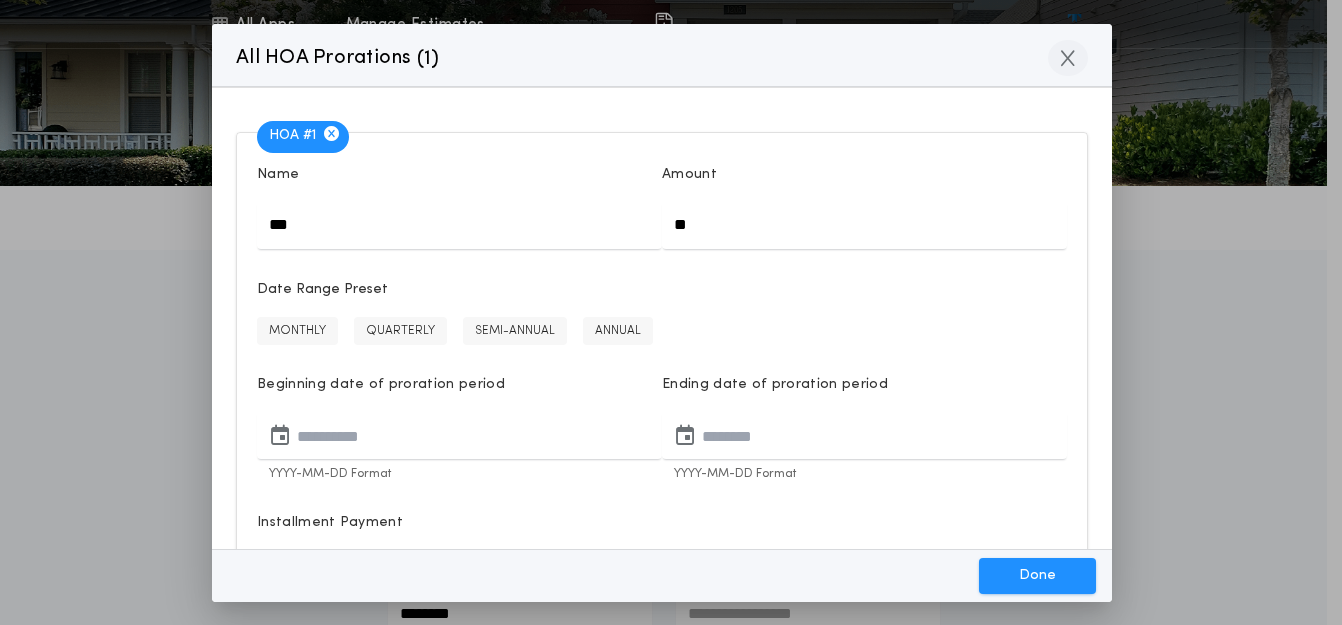 click at bounding box center [1068, 58] 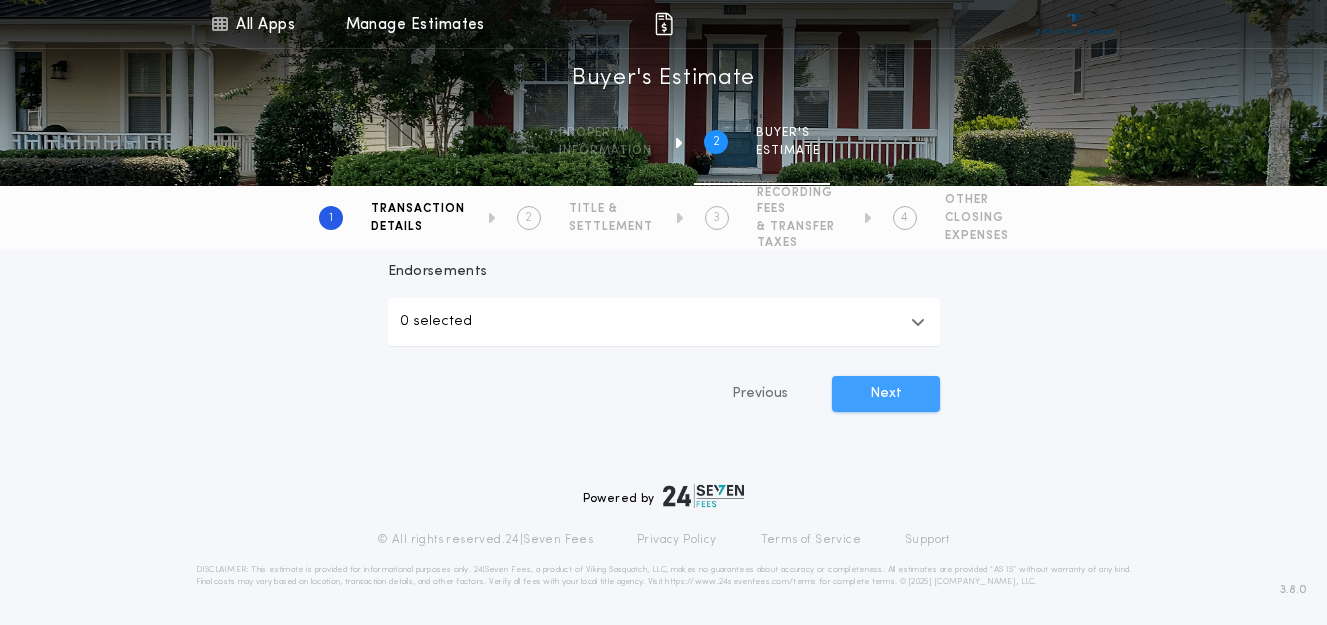 click on "Next" at bounding box center (886, 394) 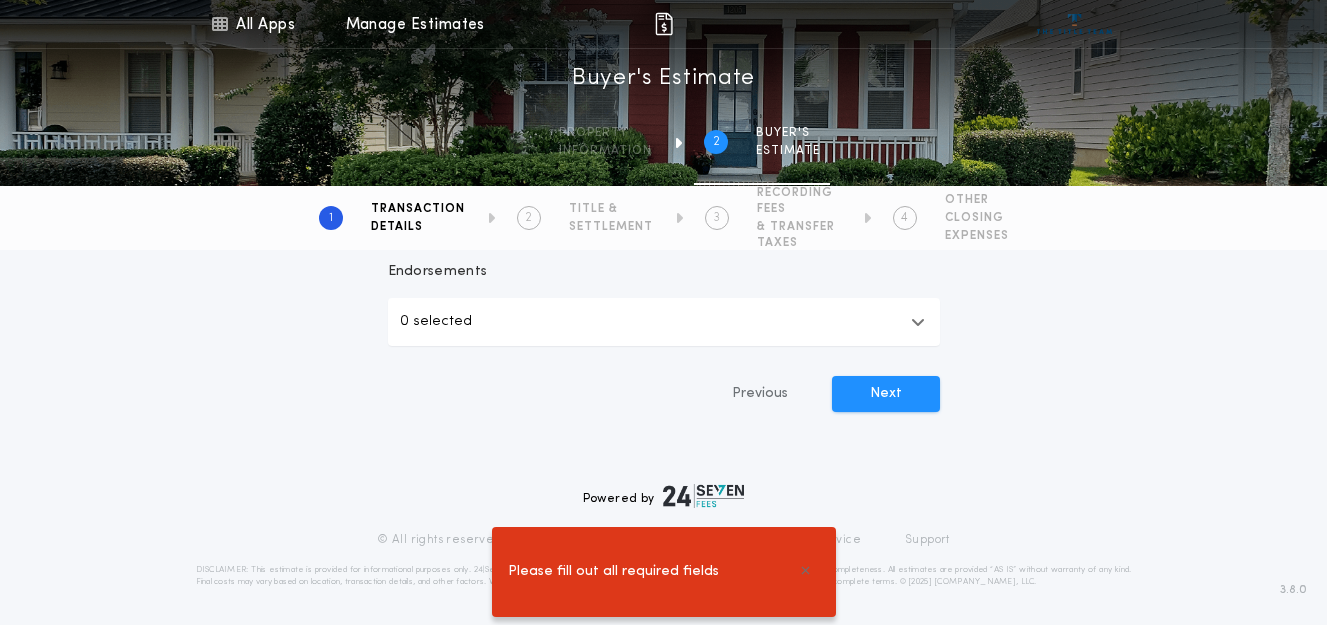 click on "**********" at bounding box center [663, -260] 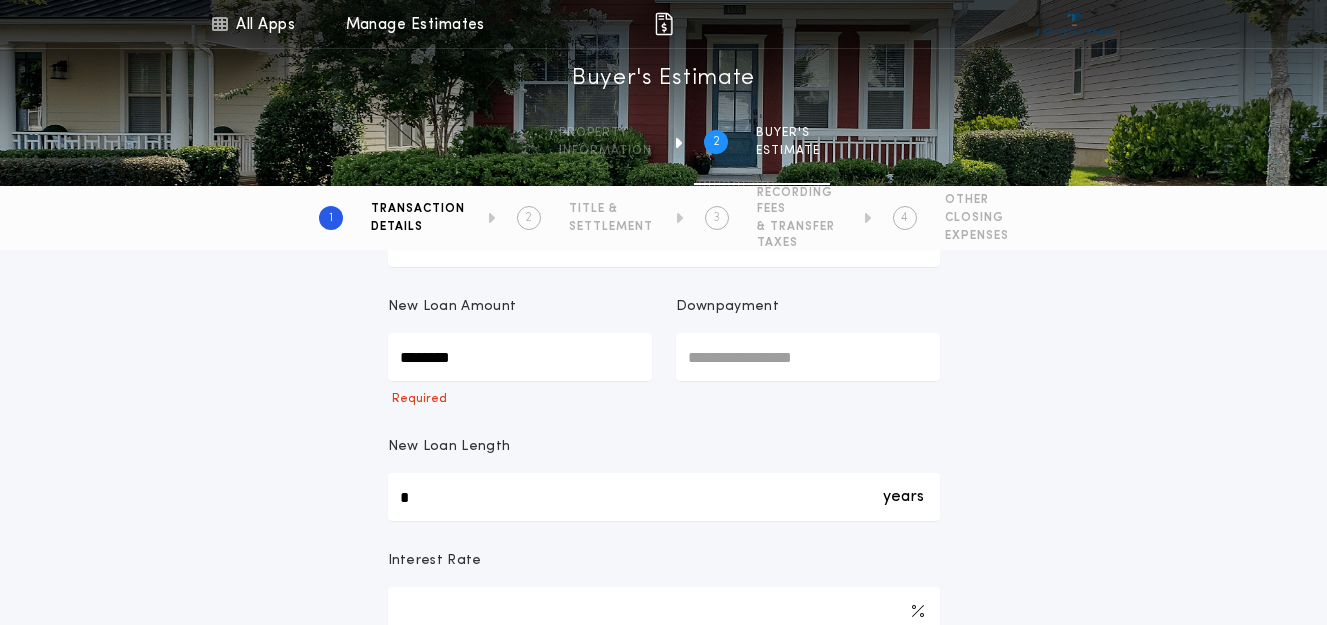 scroll, scrollTop: 781, scrollLeft: 0, axis: vertical 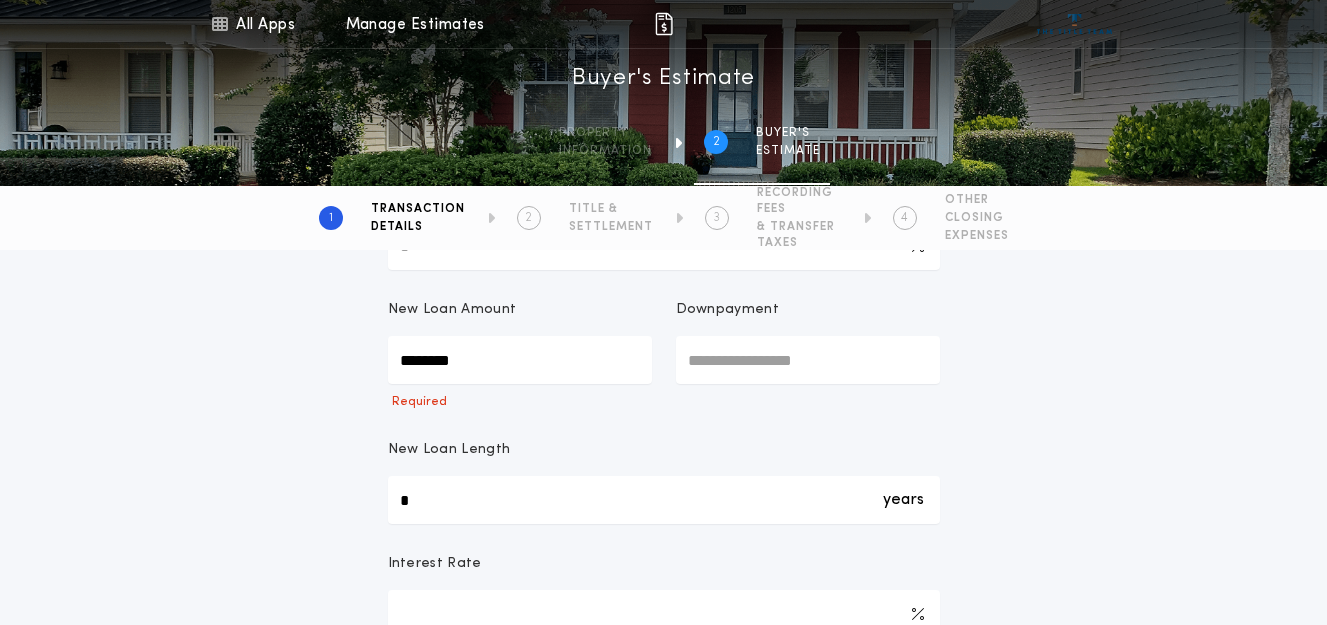 click on "Downpayment" at bounding box center [808, 360] 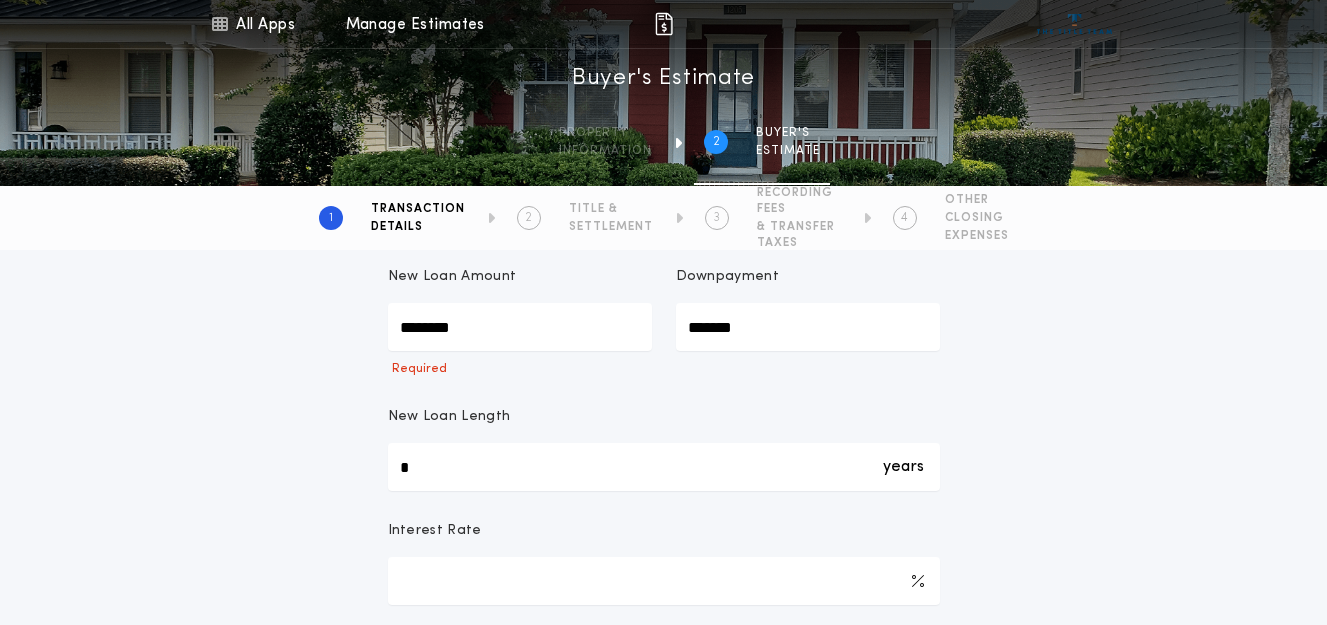 scroll, scrollTop: 816, scrollLeft: 0, axis: vertical 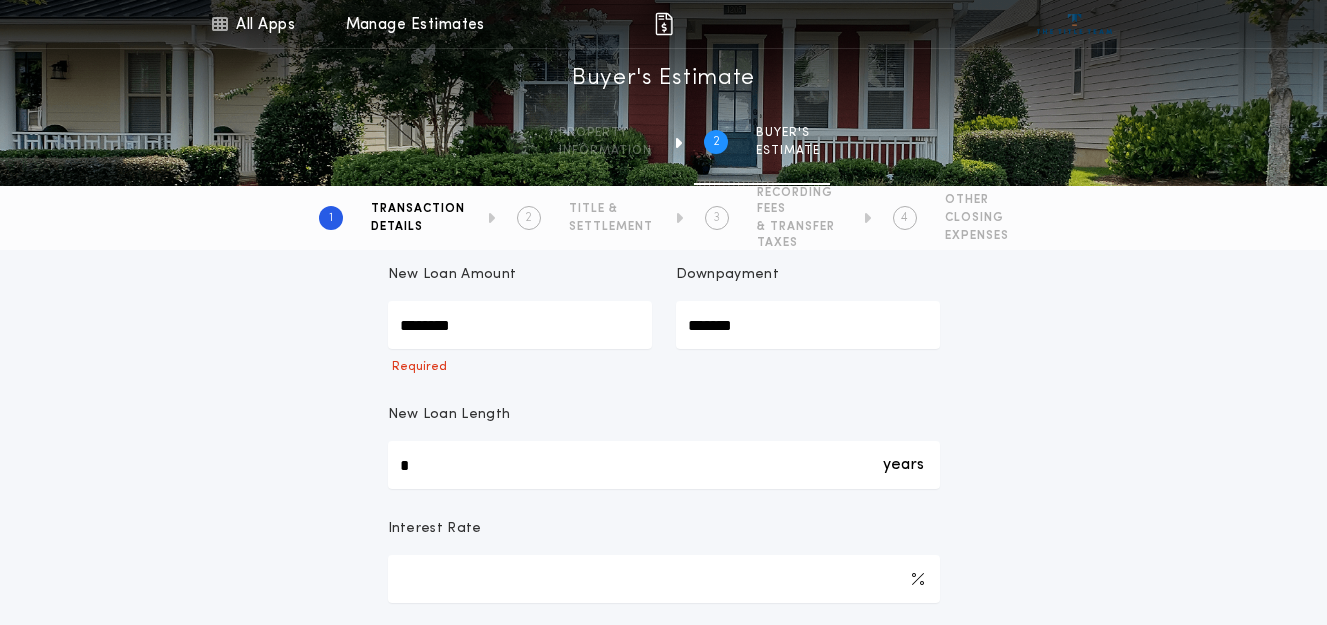 type on "*******" 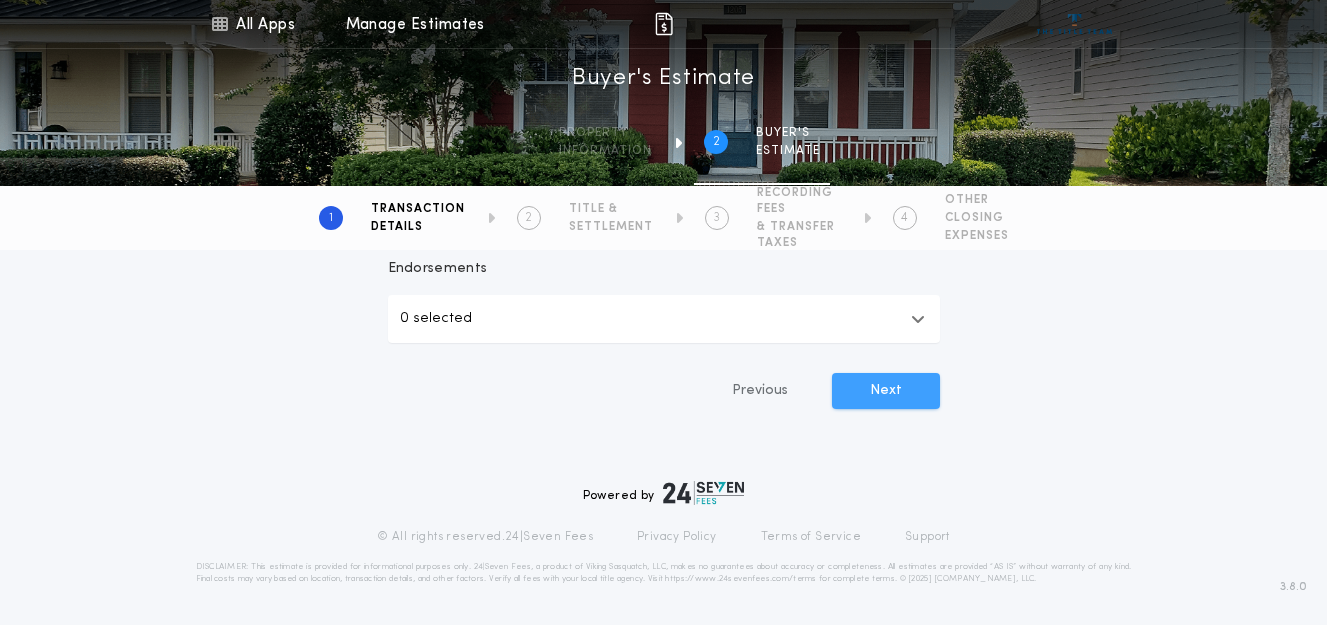 click on "Next" at bounding box center [886, 391] 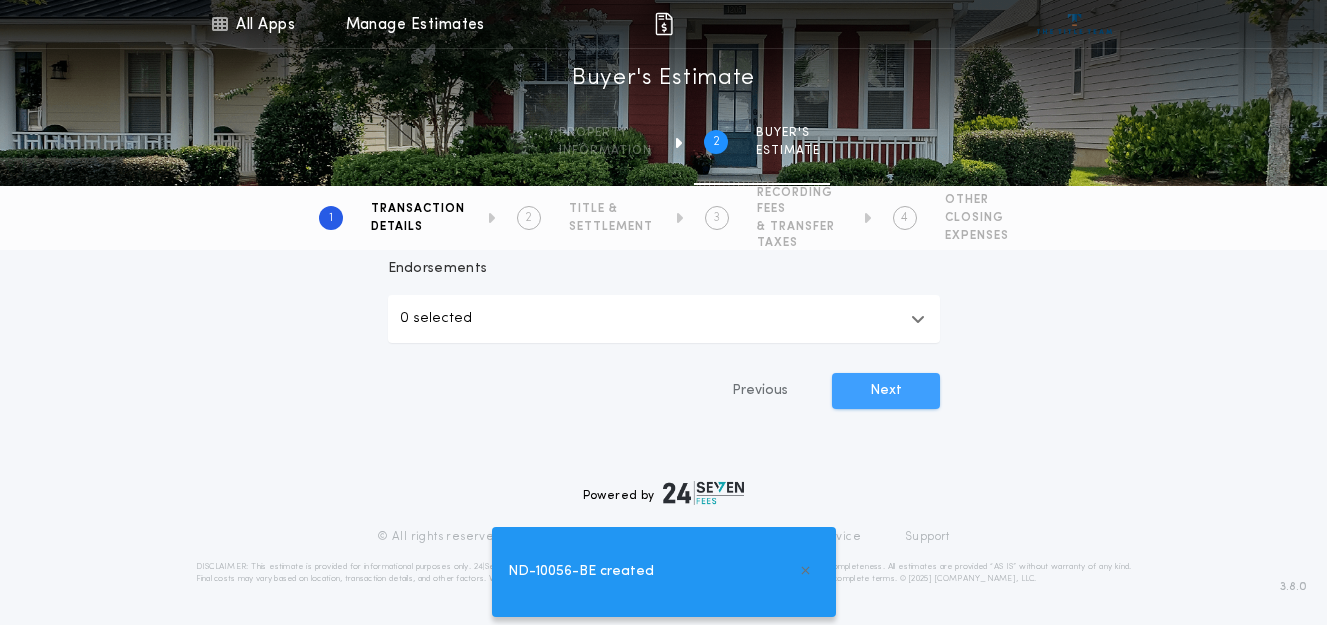 scroll, scrollTop: 1250, scrollLeft: 0, axis: vertical 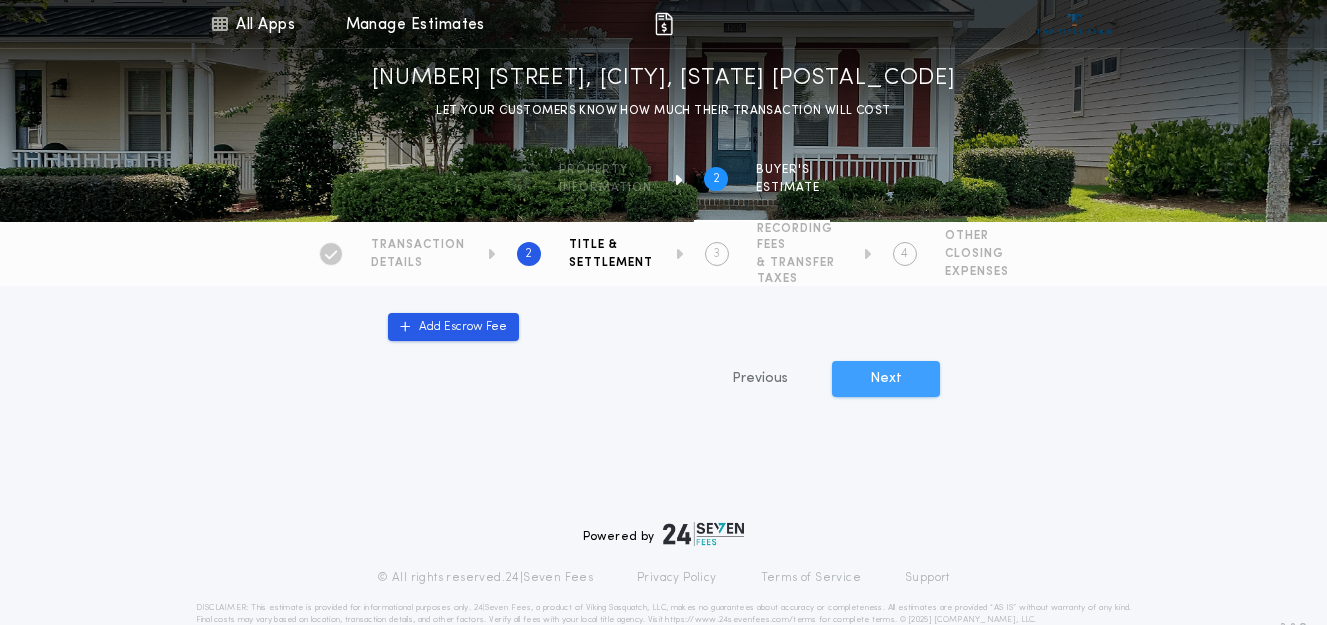 click on "Next" at bounding box center [886, 379] 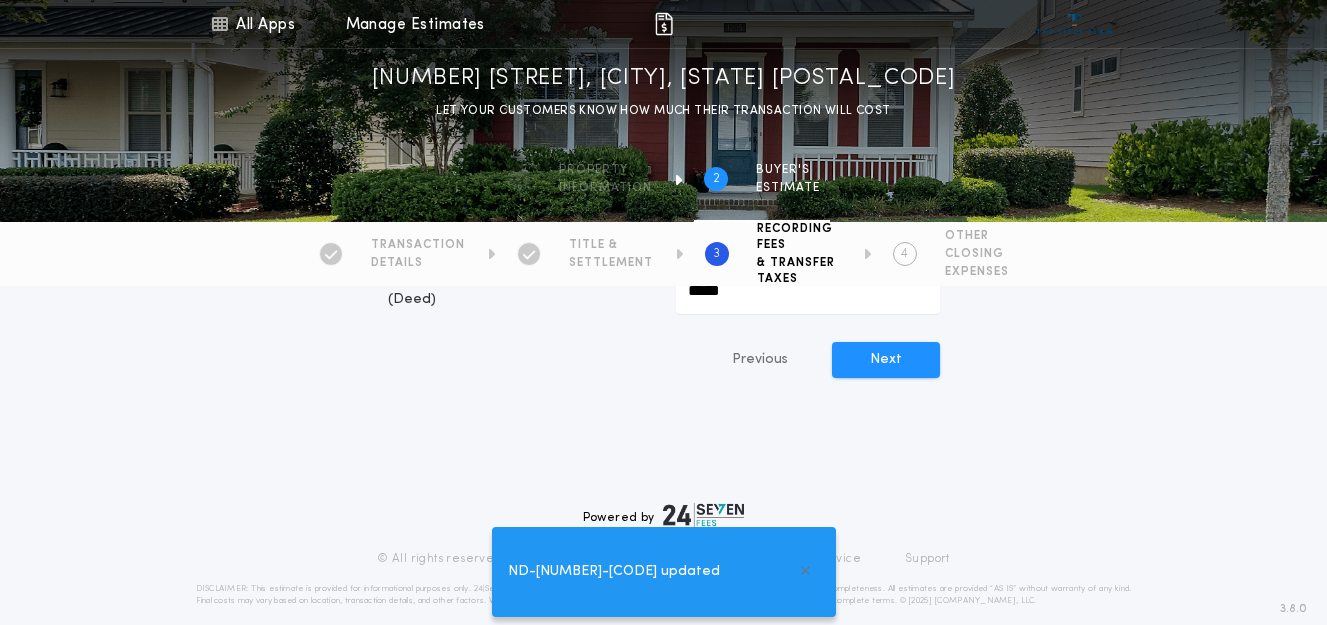scroll, scrollTop: 243, scrollLeft: 0, axis: vertical 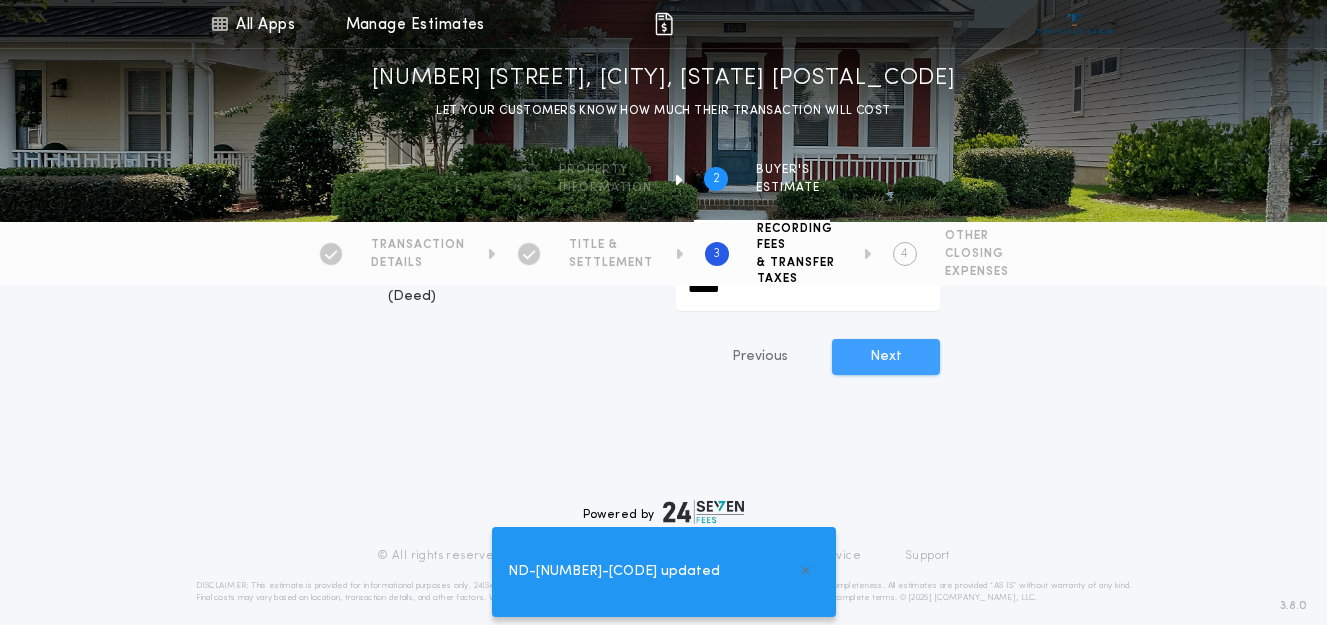 click on "Next" at bounding box center (886, 357) 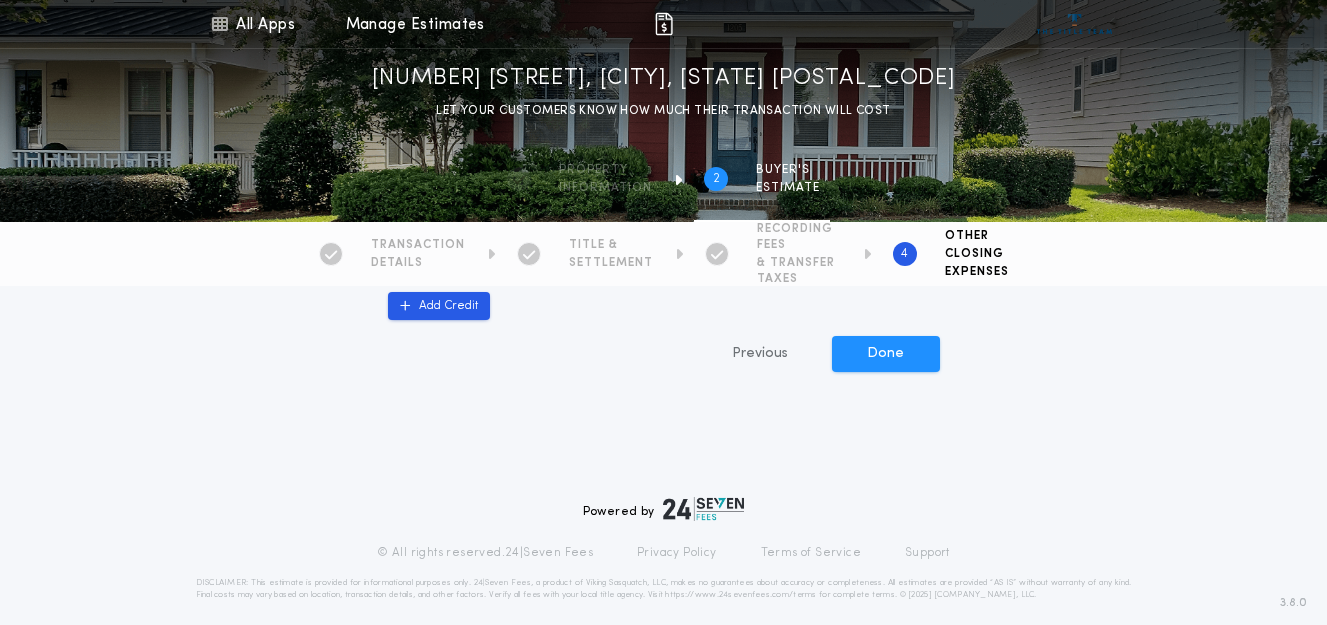 scroll, scrollTop: 1224, scrollLeft: 0, axis: vertical 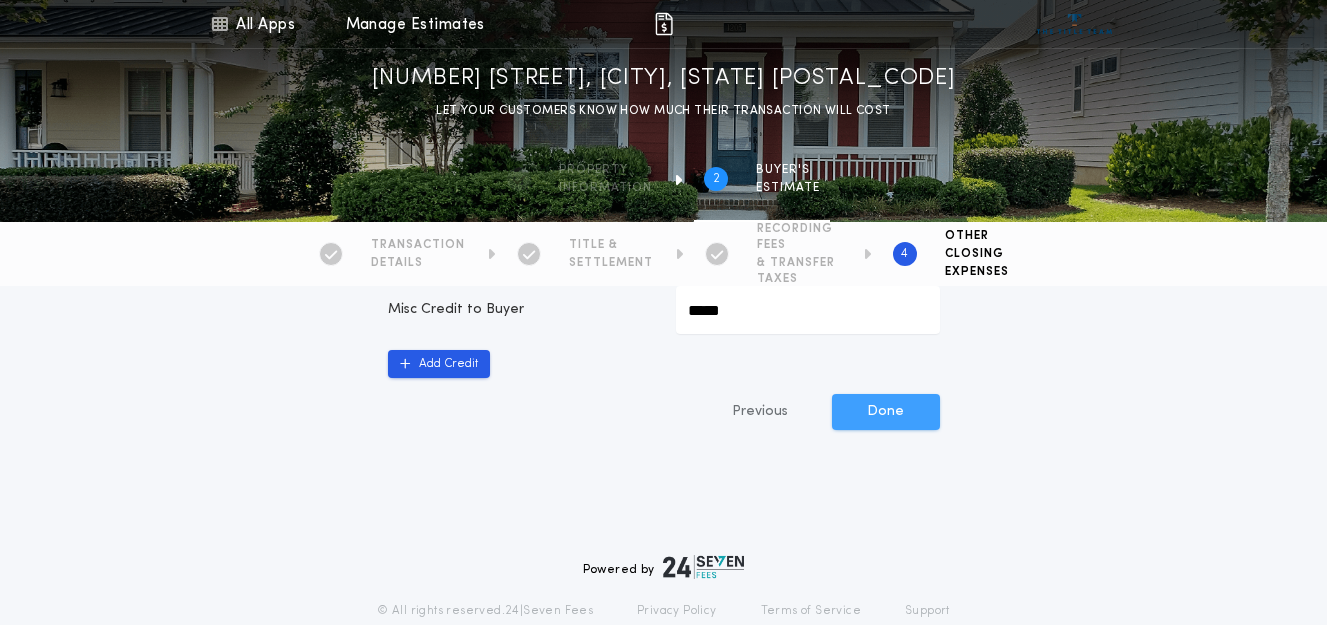 click on "Done" at bounding box center (886, 412) 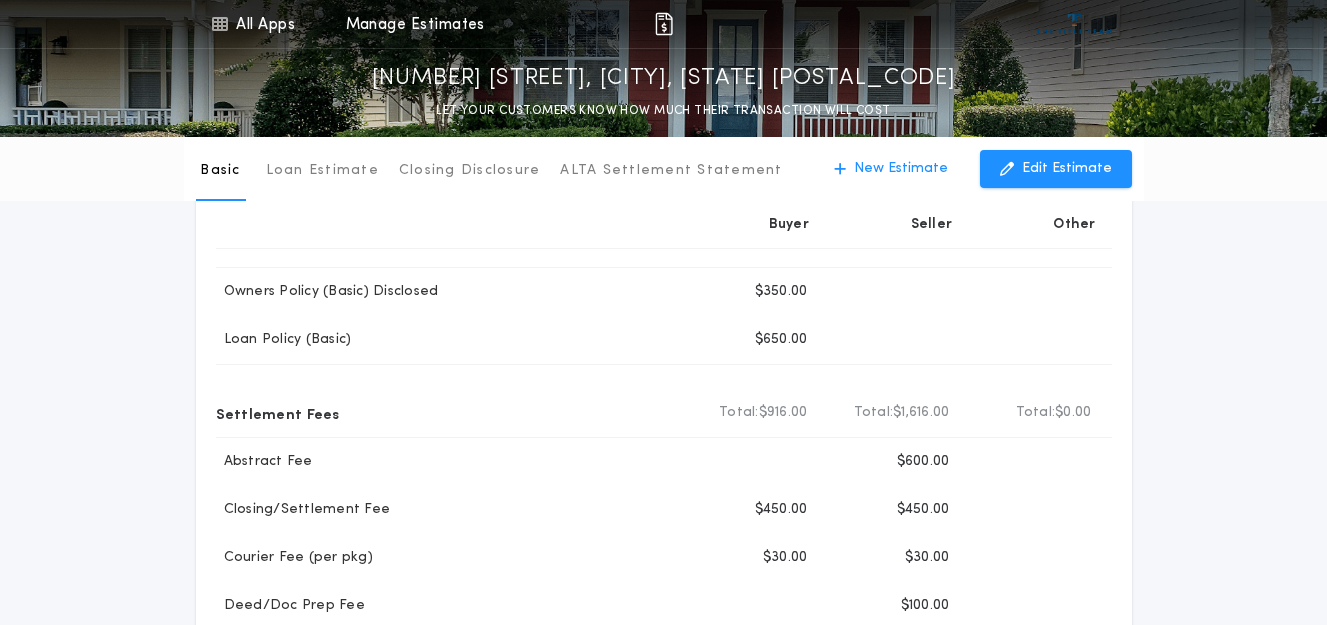 scroll, scrollTop: 0, scrollLeft: 0, axis: both 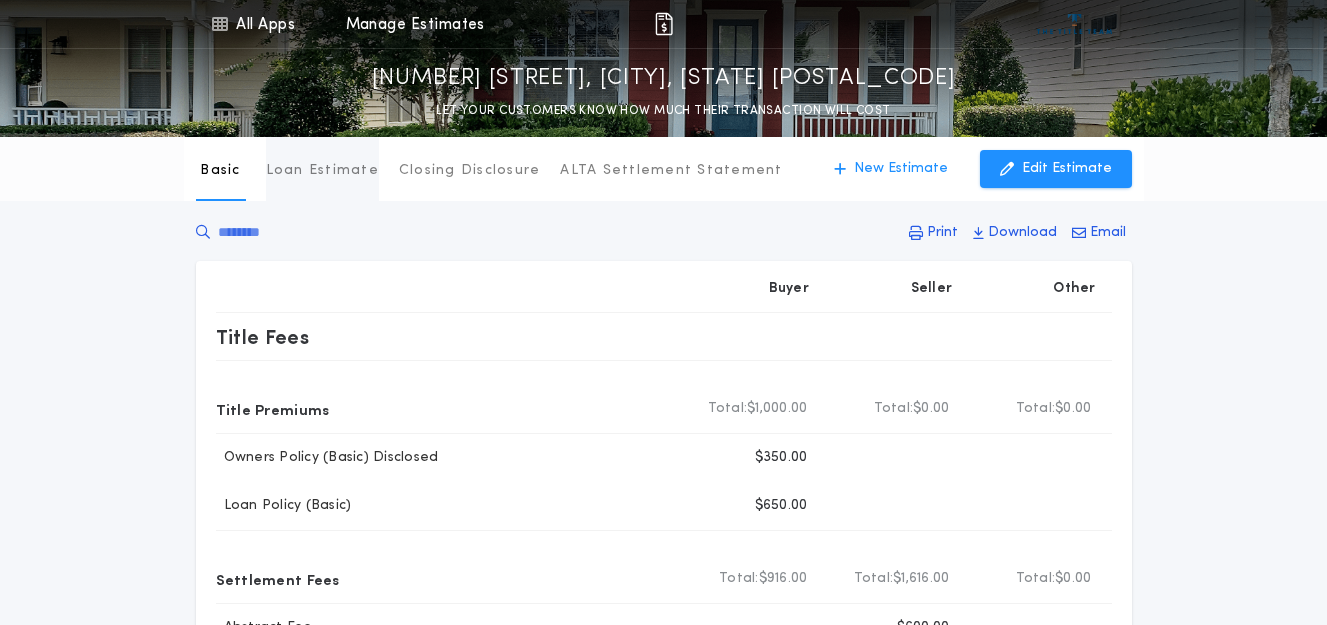 click on "Loan Estimate" at bounding box center [322, 171] 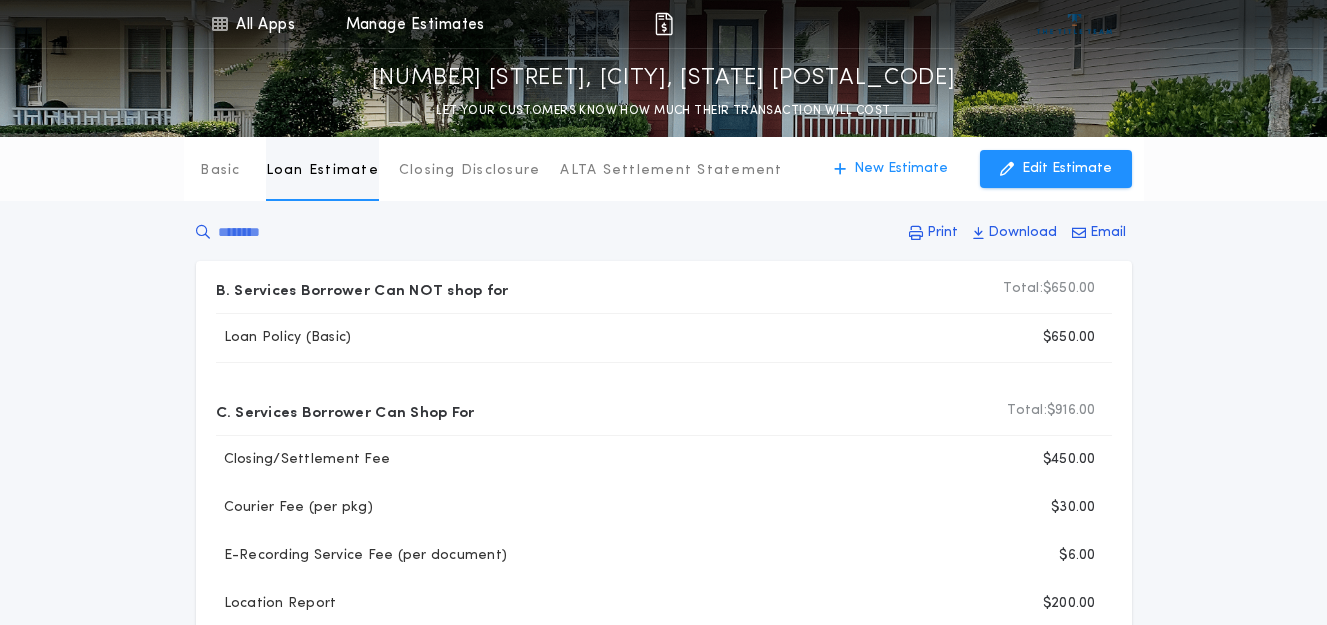 click on "Closing Disclosure" at bounding box center [470, 171] 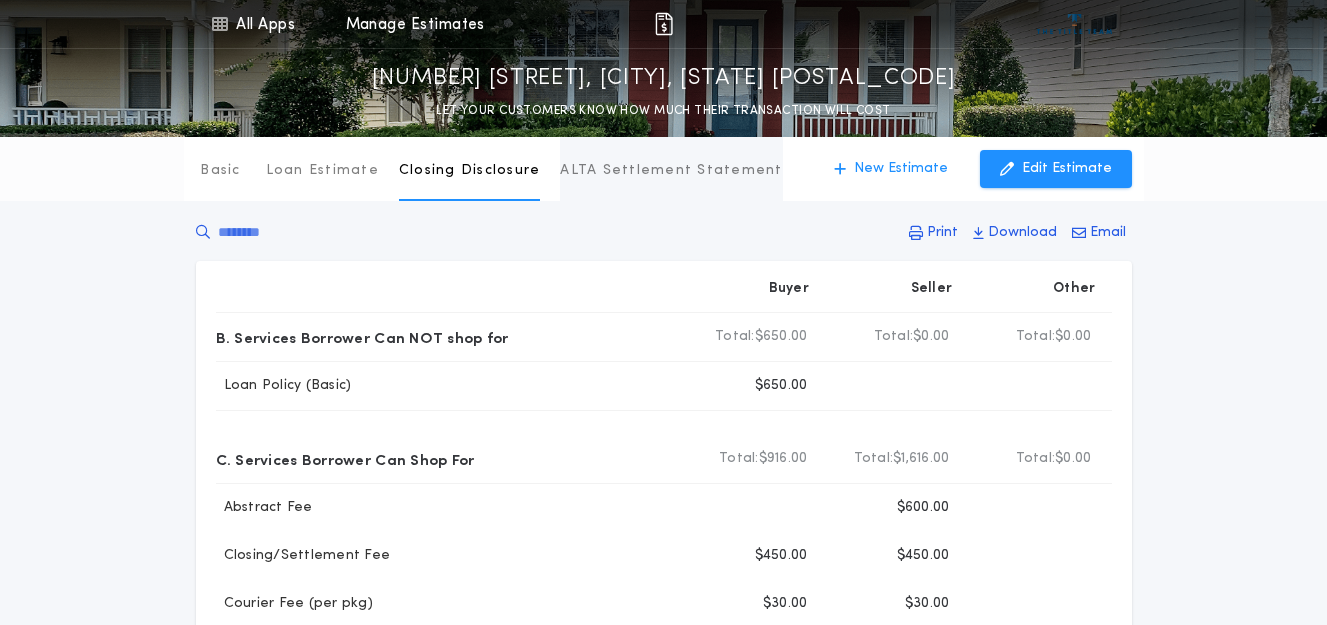 click on "ALTA Settlement Statement" at bounding box center (671, 169) 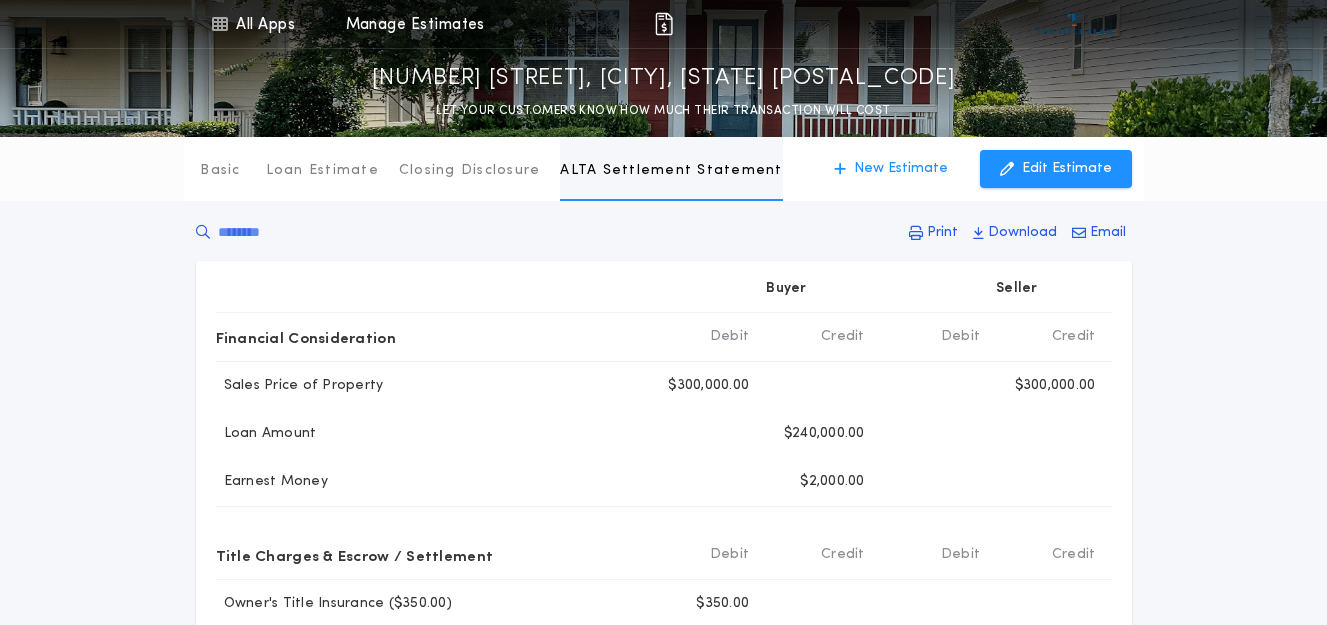 click on "Closing Disclosure" at bounding box center [470, 169] 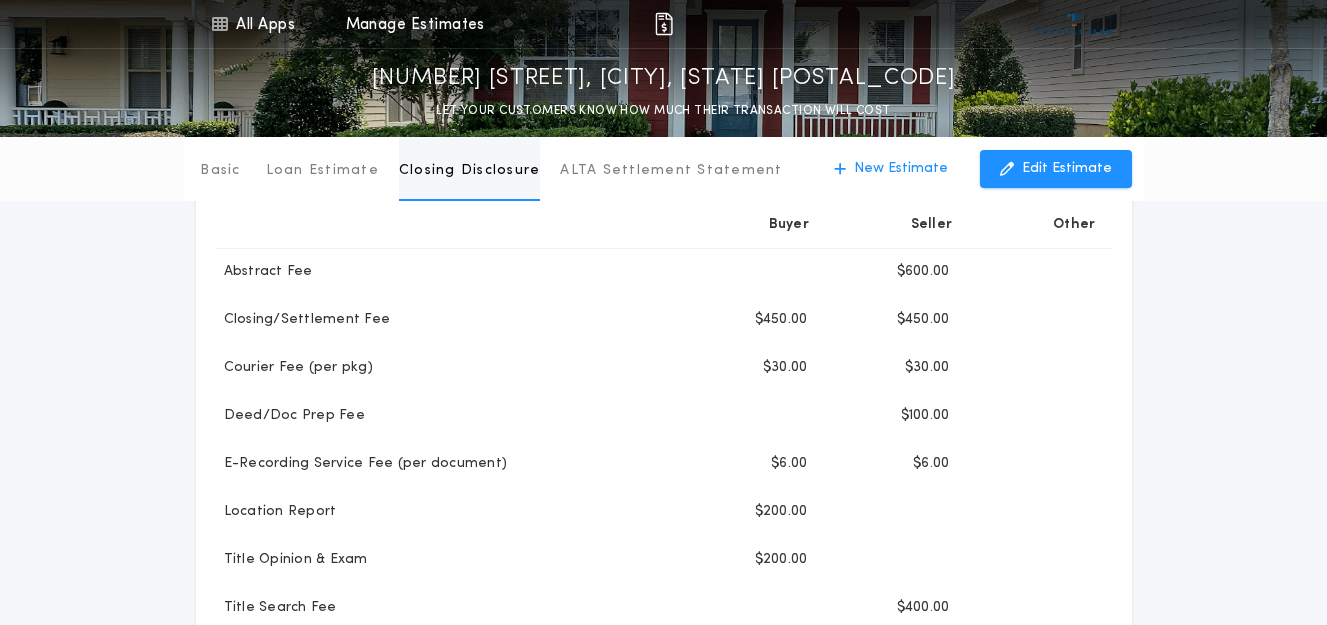 scroll, scrollTop: 237, scrollLeft: 0, axis: vertical 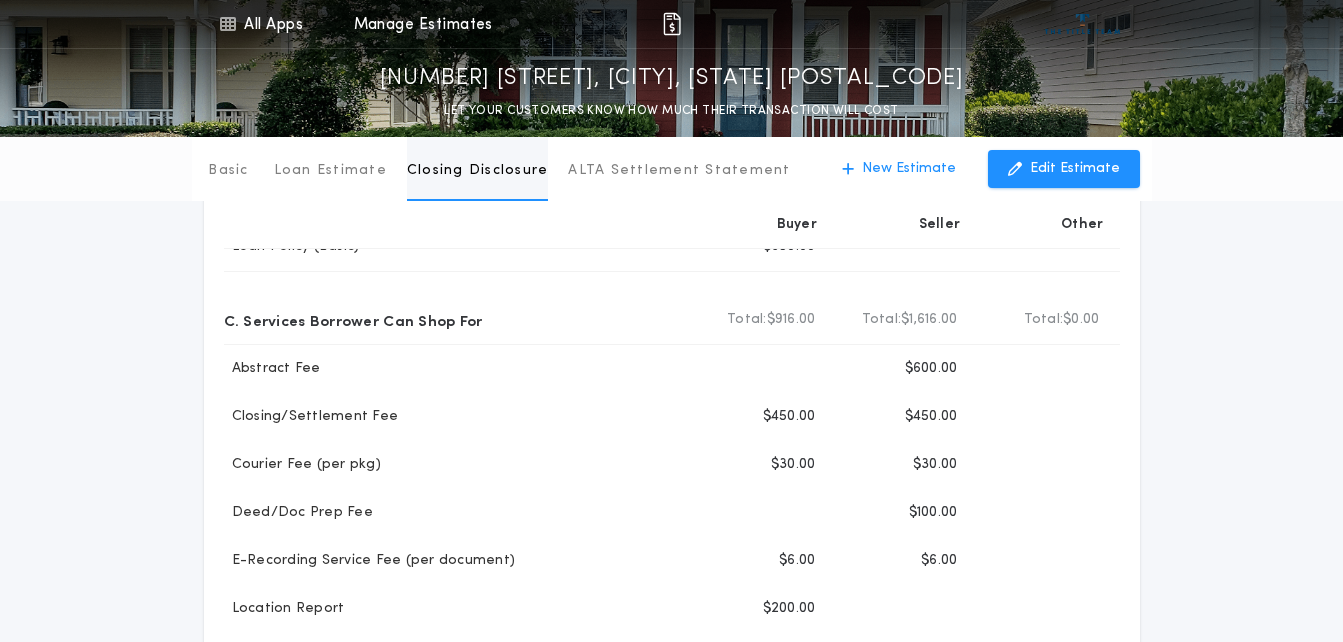 click on "Edit Estimate" at bounding box center [1075, 169] 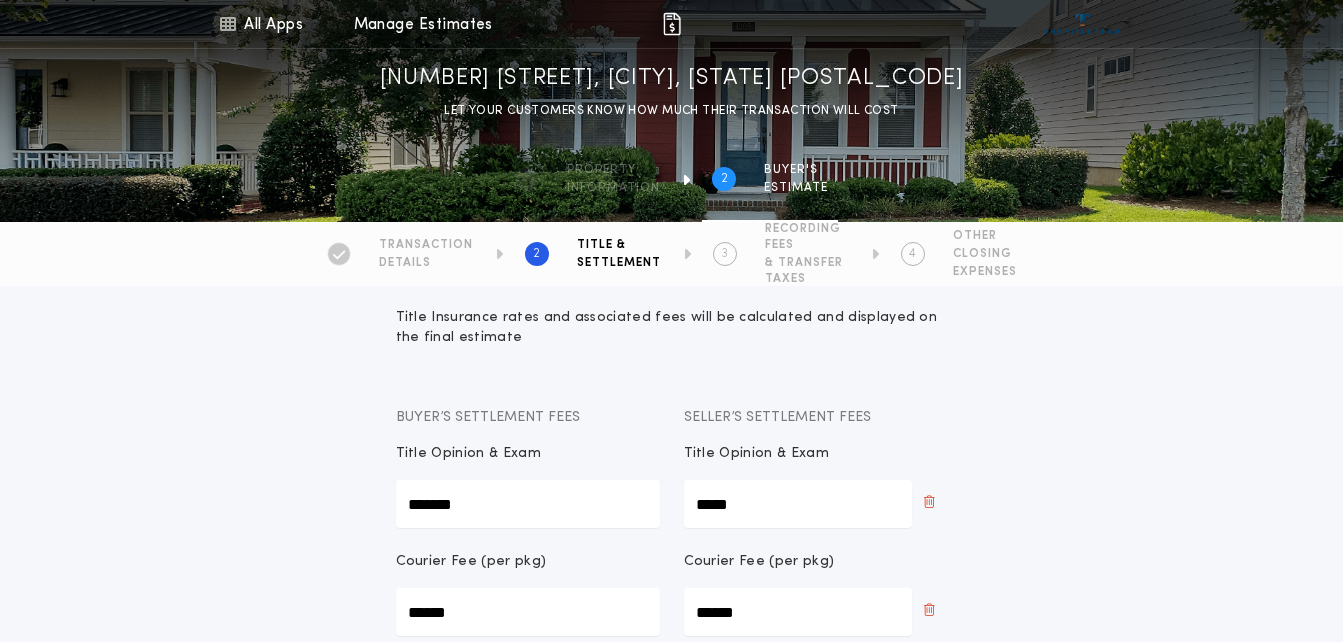 scroll, scrollTop: 61, scrollLeft: 0, axis: vertical 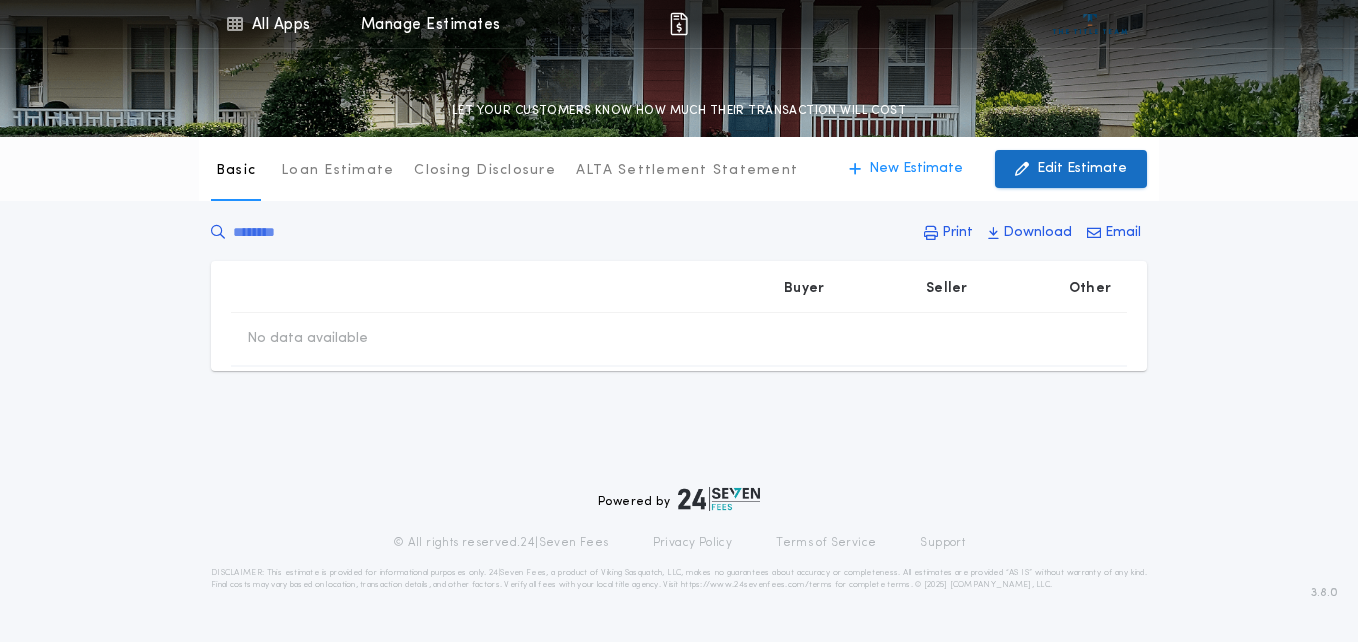 click on "Edit Estimate" at bounding box center [1082, 169] 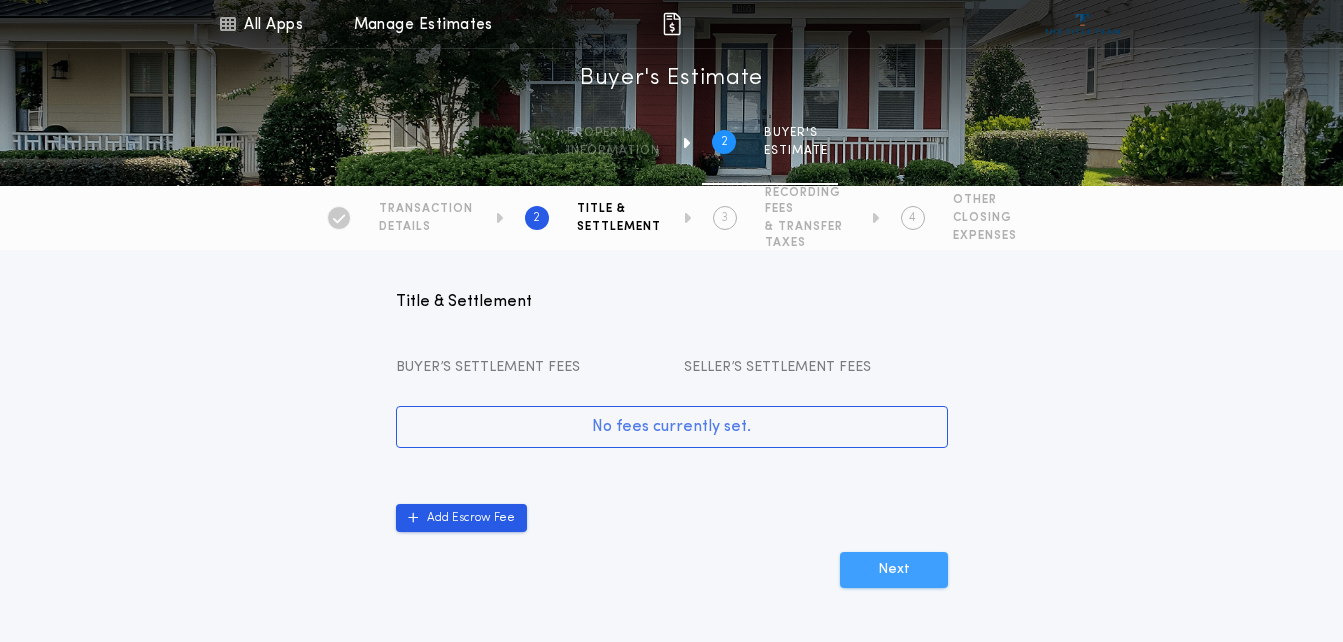 click on "Next" at bounding box center [894, 570] 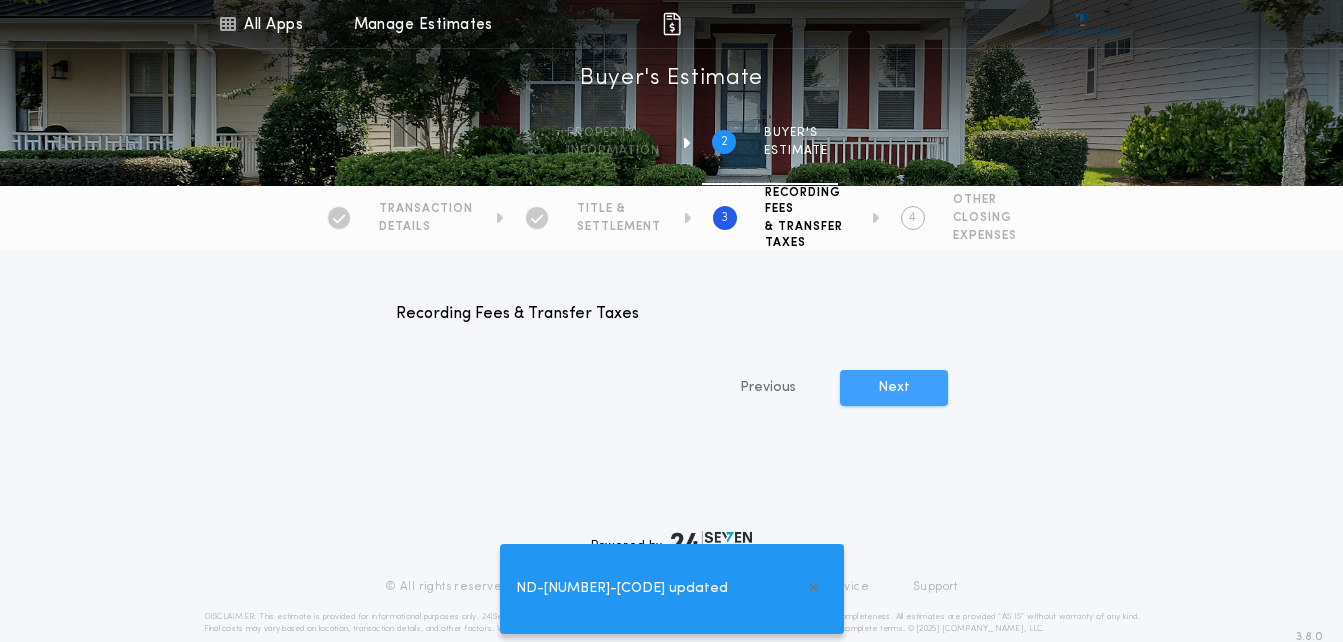 click on "Next" at bounding box center [894, 388] 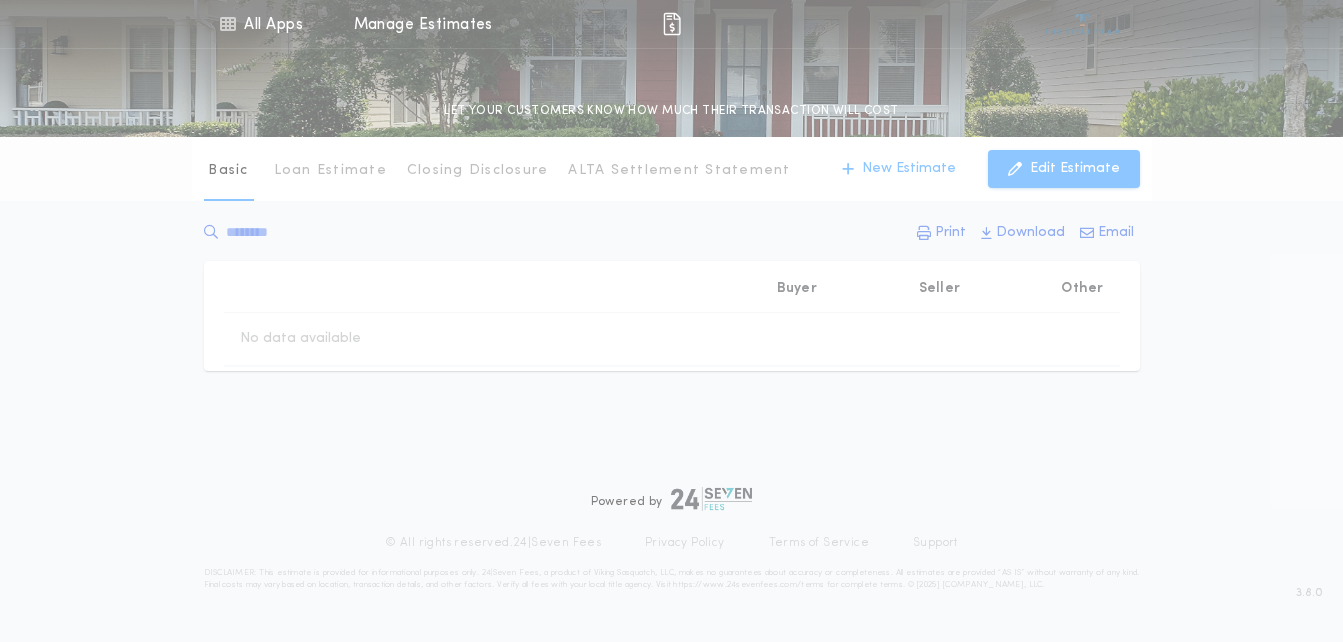scroll, scrollTop: 661, scrollLeft: 0, axis: vertical 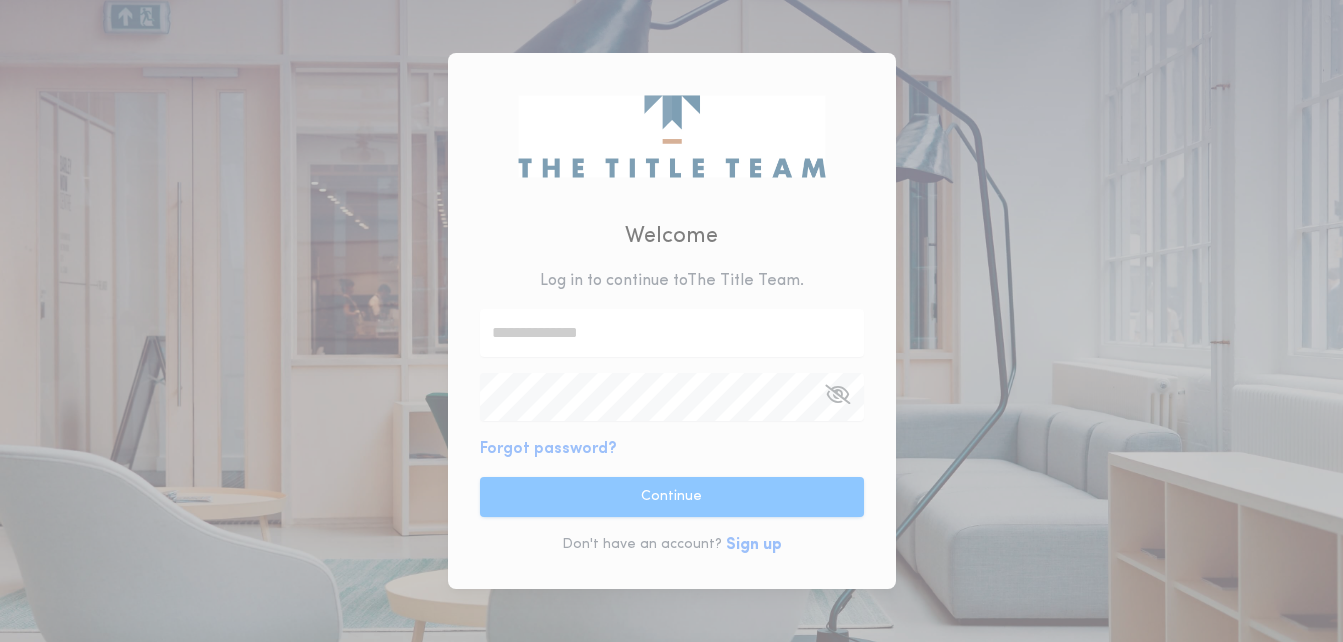 type on "**********" 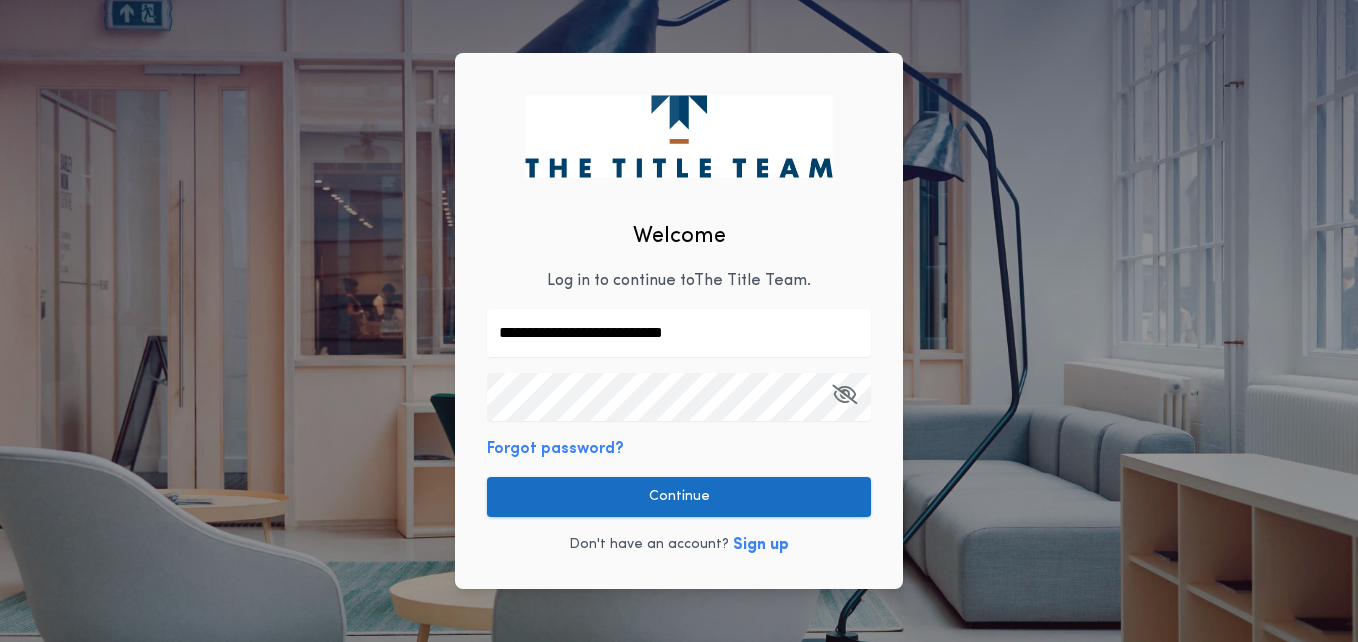 click on "Continue" at bounding box center (679, 497) 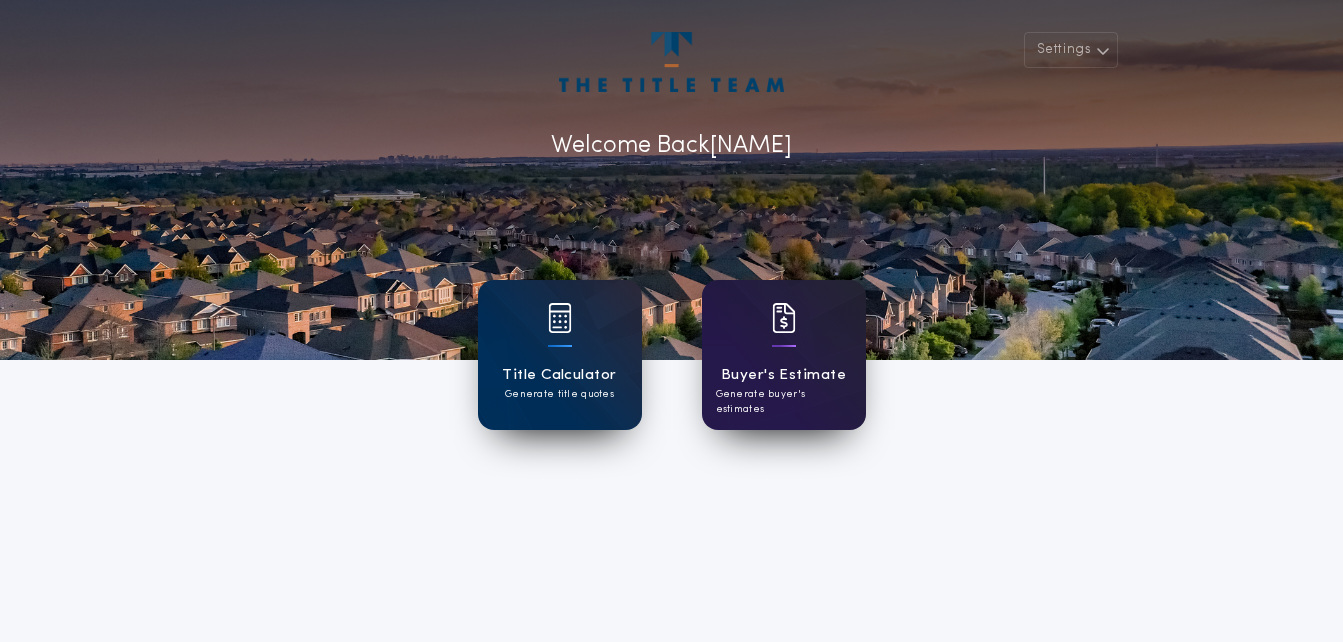 click on "Generate buyer's estimates" at bounding box center (784, 402) 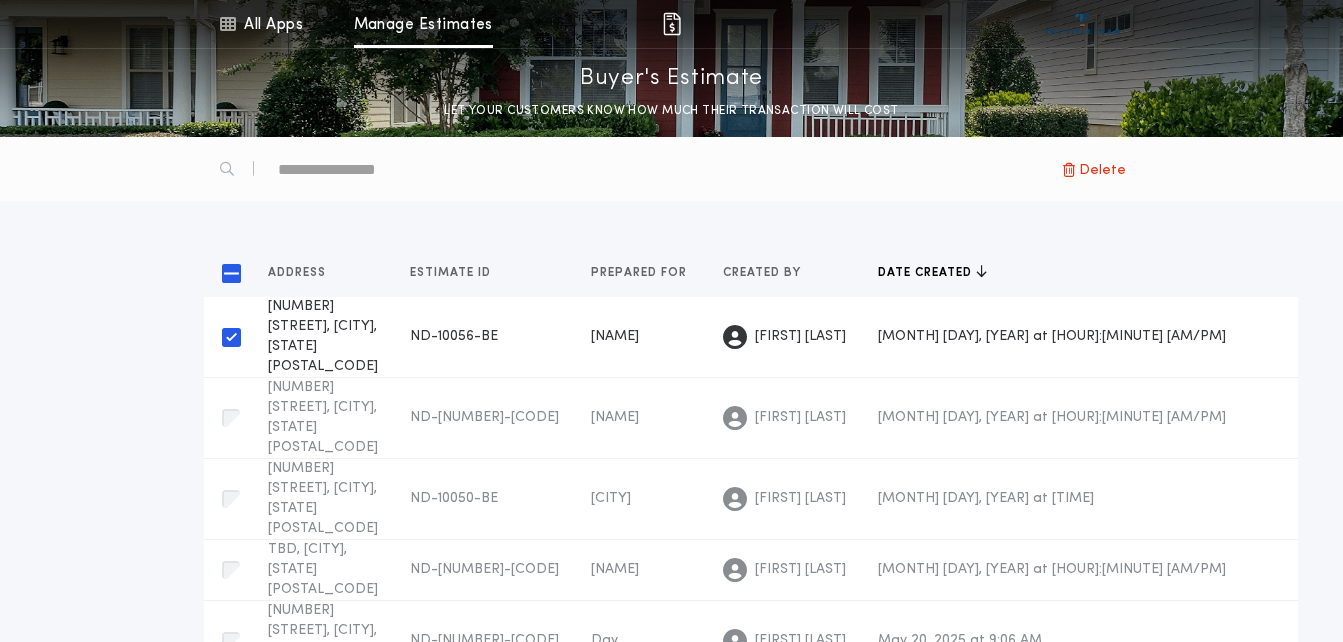 click on "[NAME]" at bounding box center [641, 337] 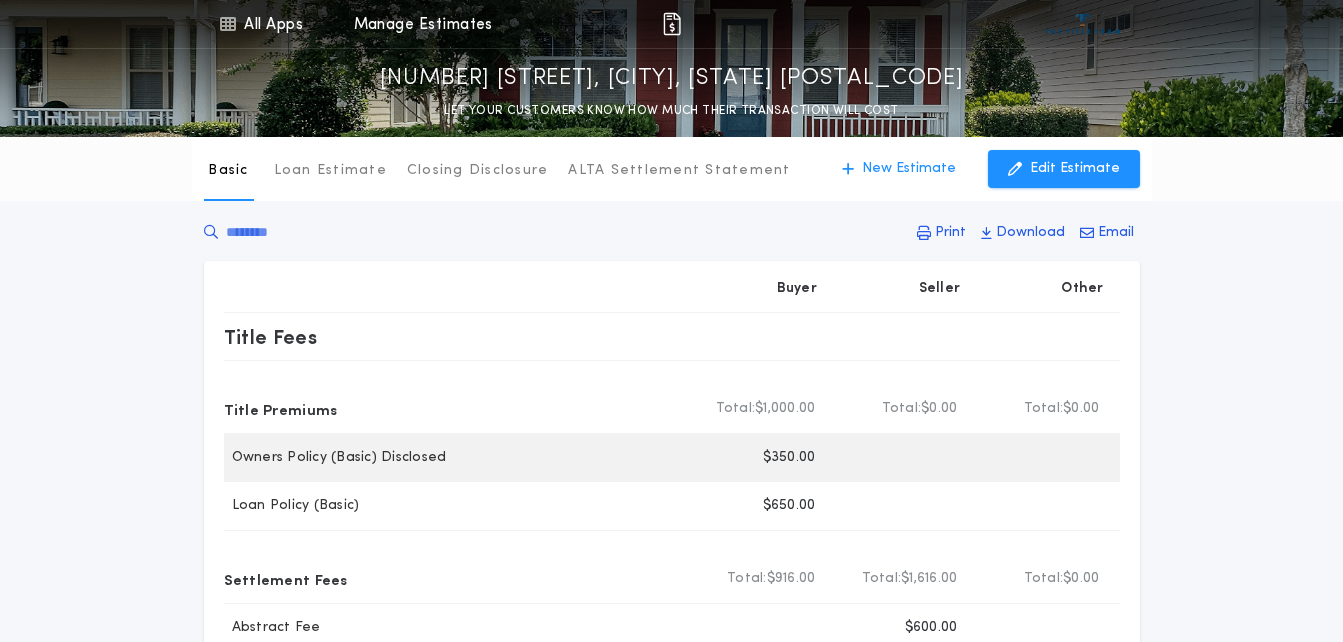 click on "Owners Policy (Basic) Disclosed" at bounding box center (457, 458) 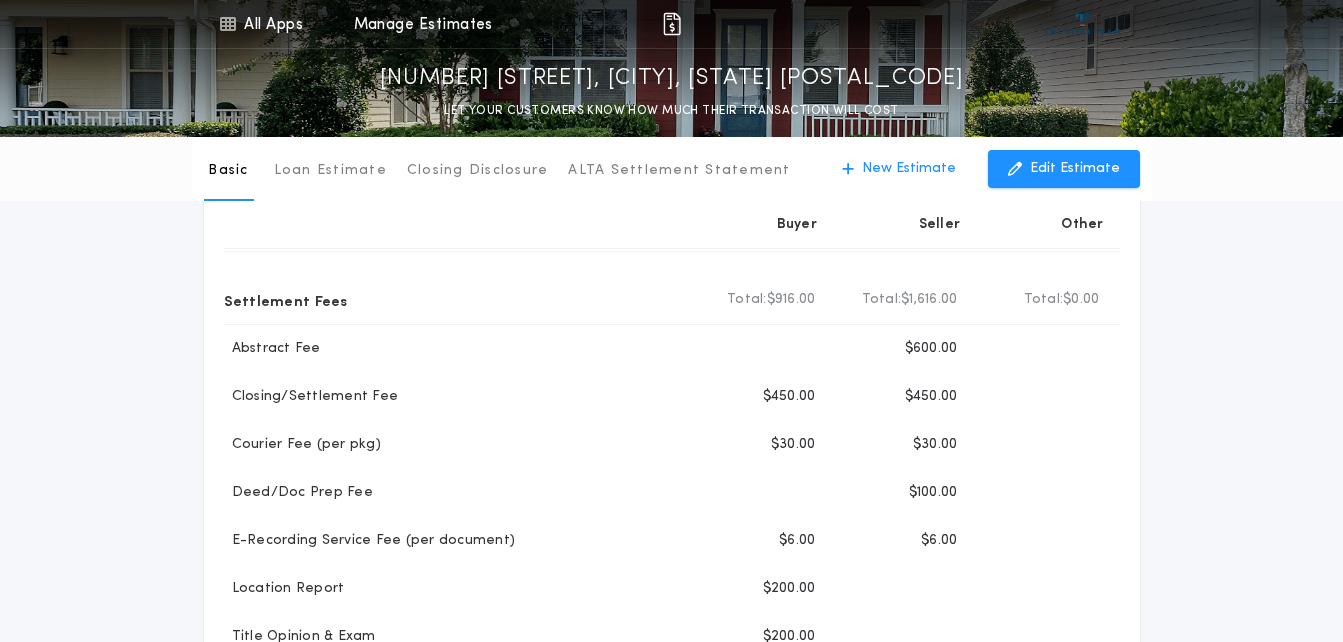 scroll, scrollTop: 277, scrollLeft: 0, axis: vertical 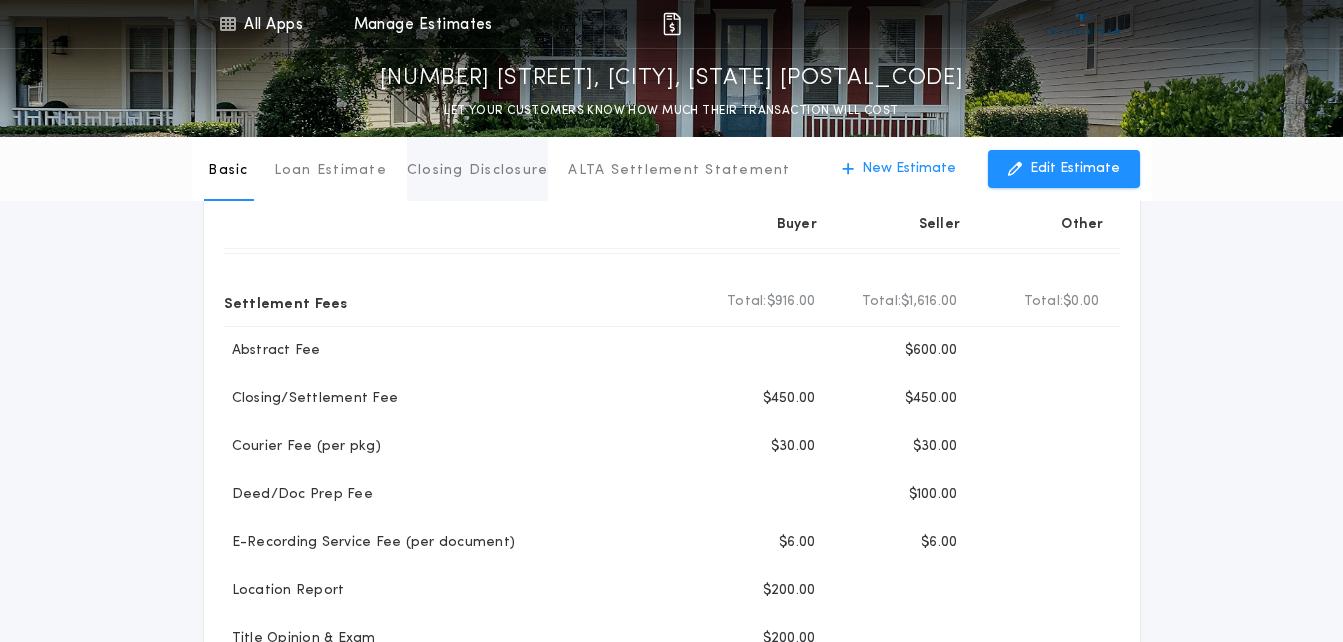 click on "Closing Disclosure" at bounding box center [478, 171] 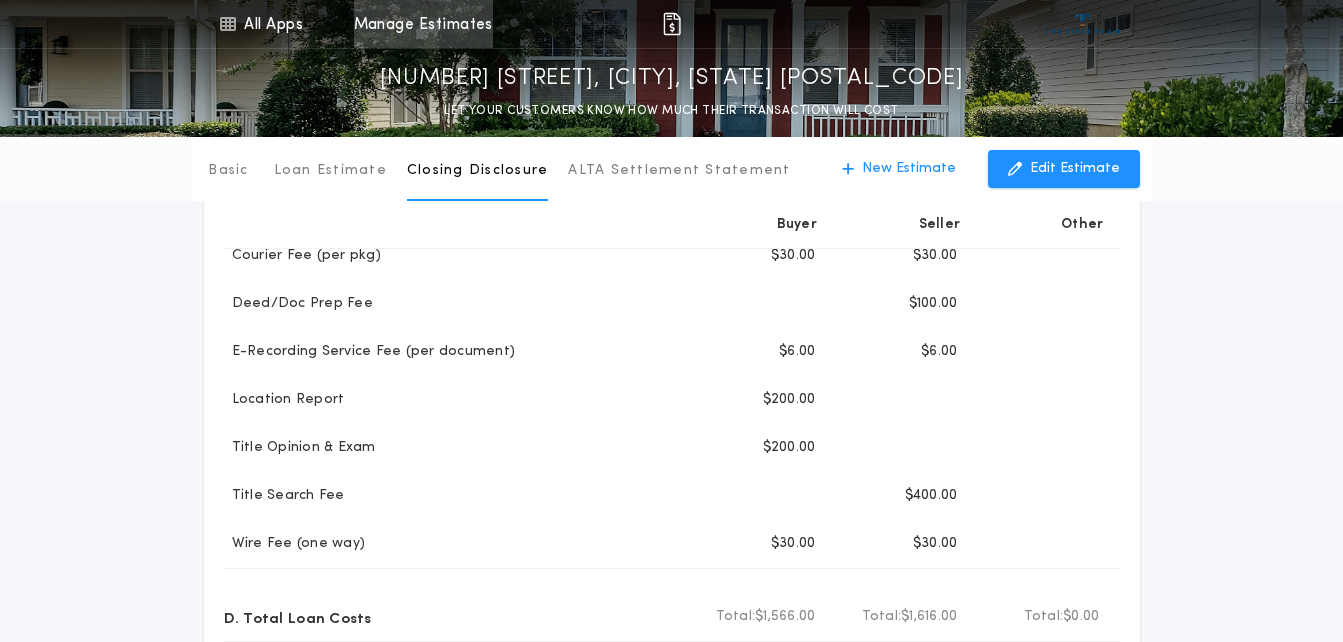 scroll, scrollTop: 338, scrollLeft: 0, axis: vertical 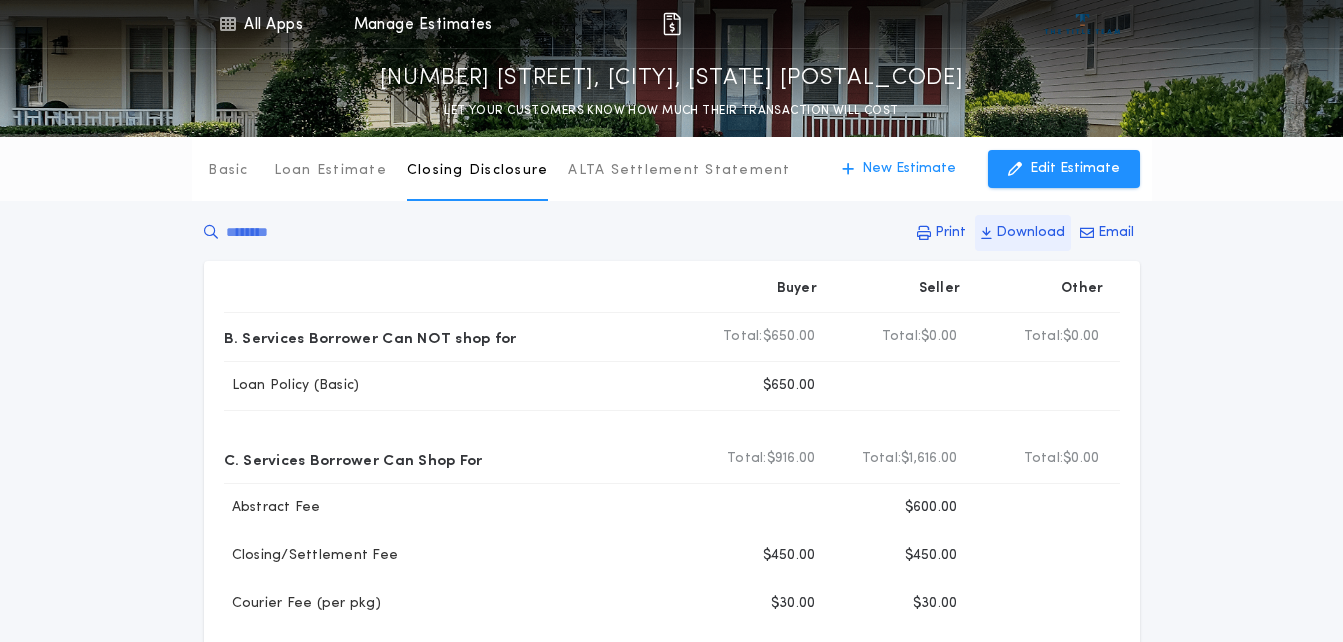 click on "Download" at bounding box center [950, 233] 